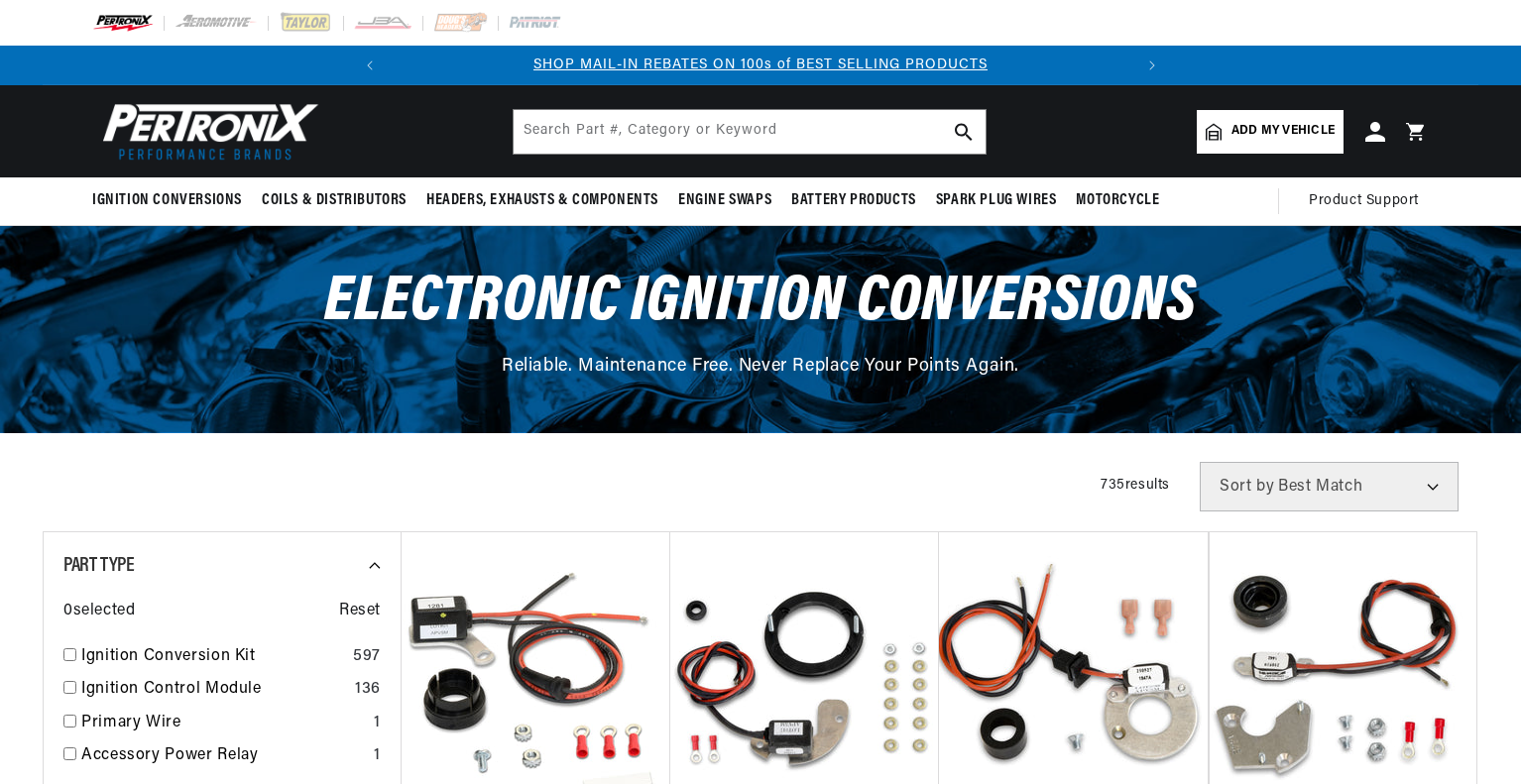 scroll, scrollTop: 0, scrollLeft: 0, axis: both 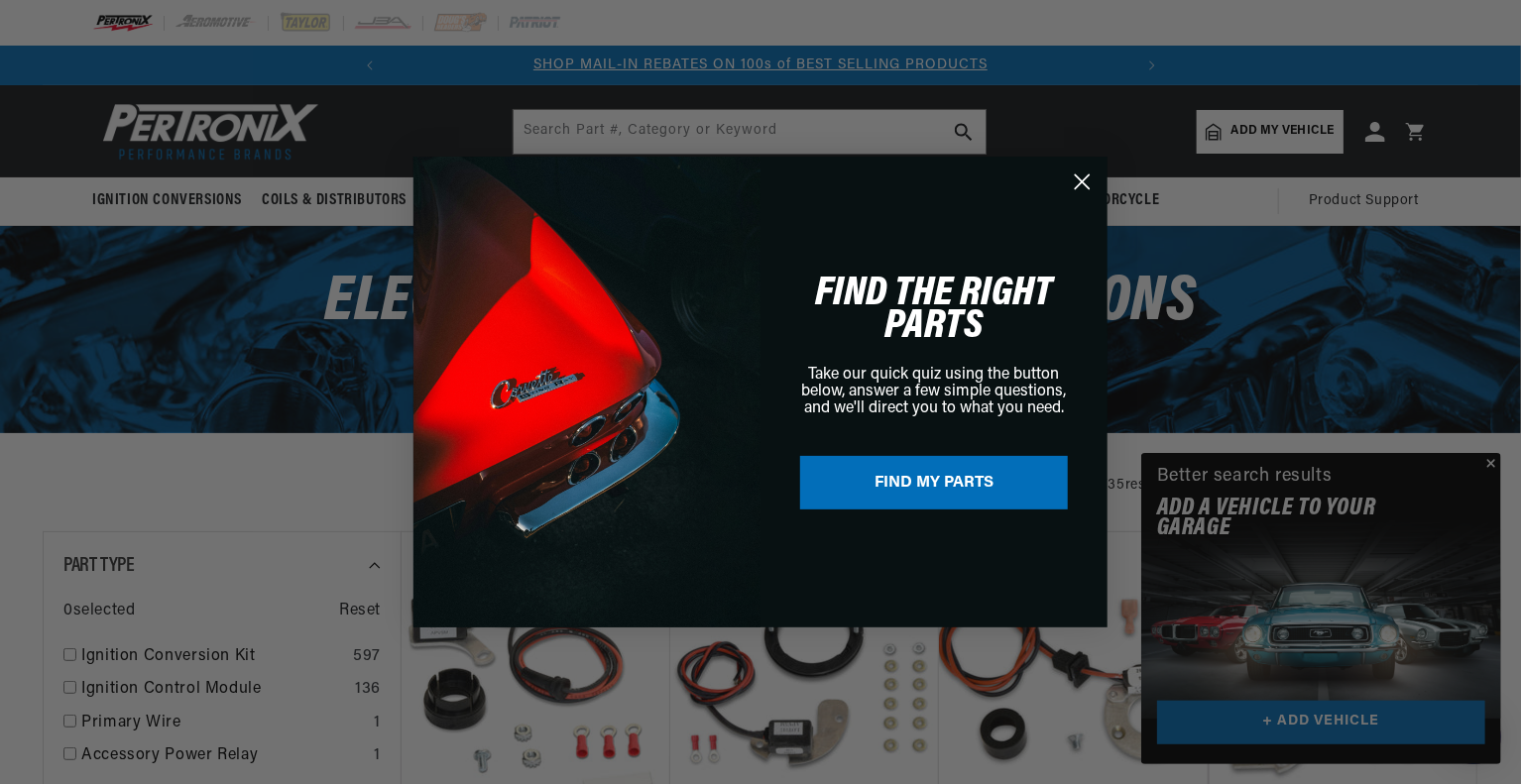 click 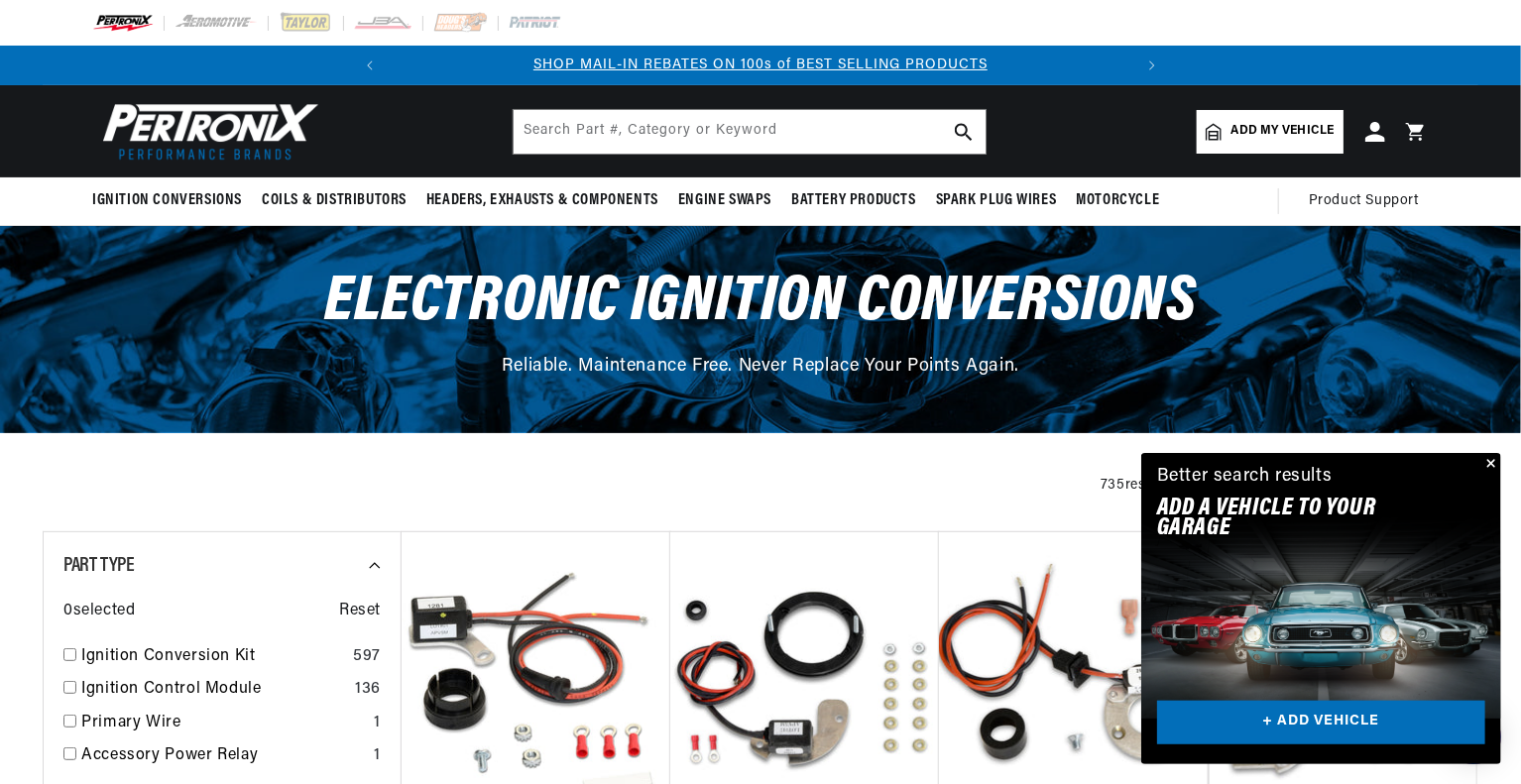 click on "Add my vehicle" at bounding box center (1270, 132) 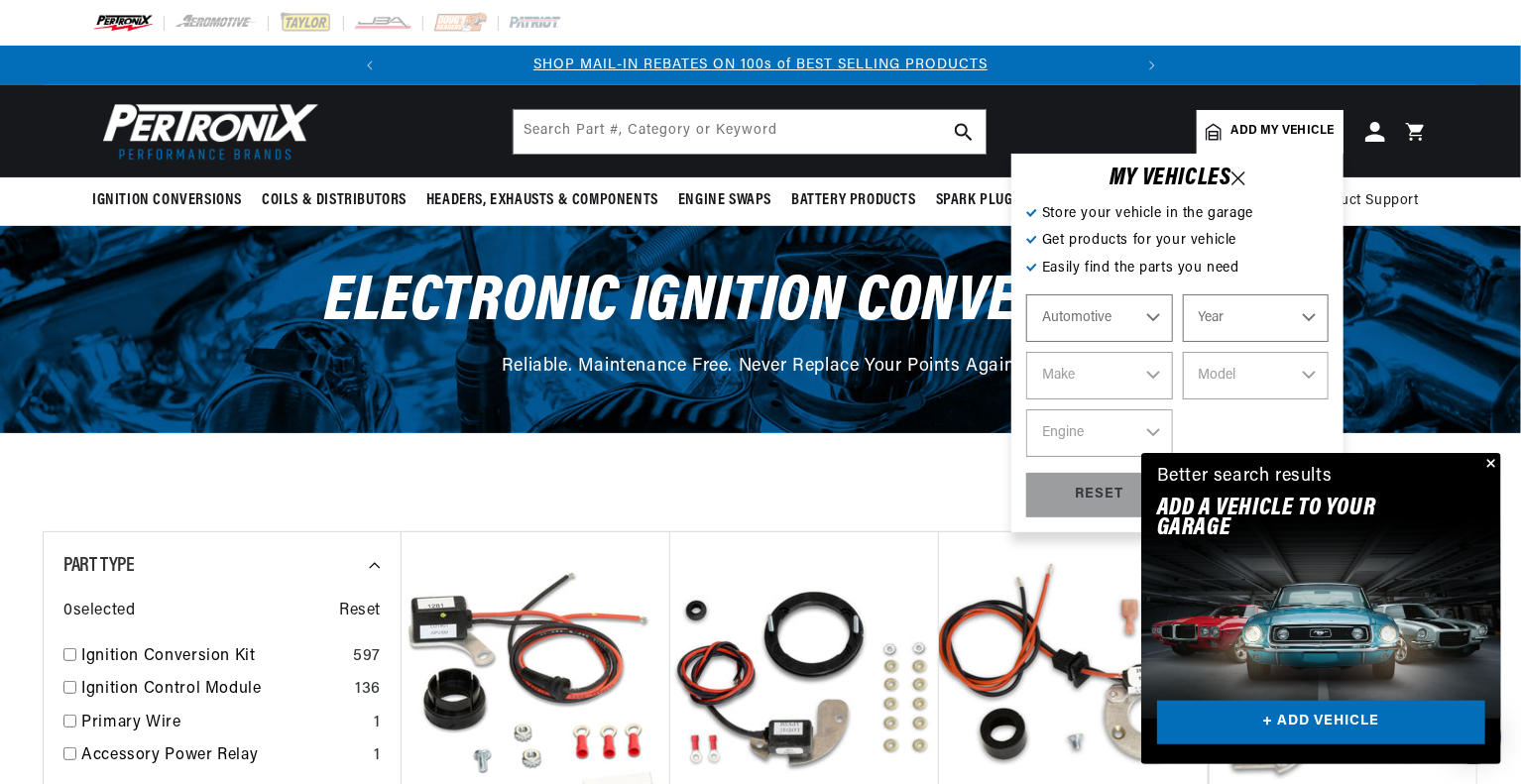 click on "Automotive
Agricultural
Industrial
Marine
Motorcycle" at bounding box center [1100, 318] 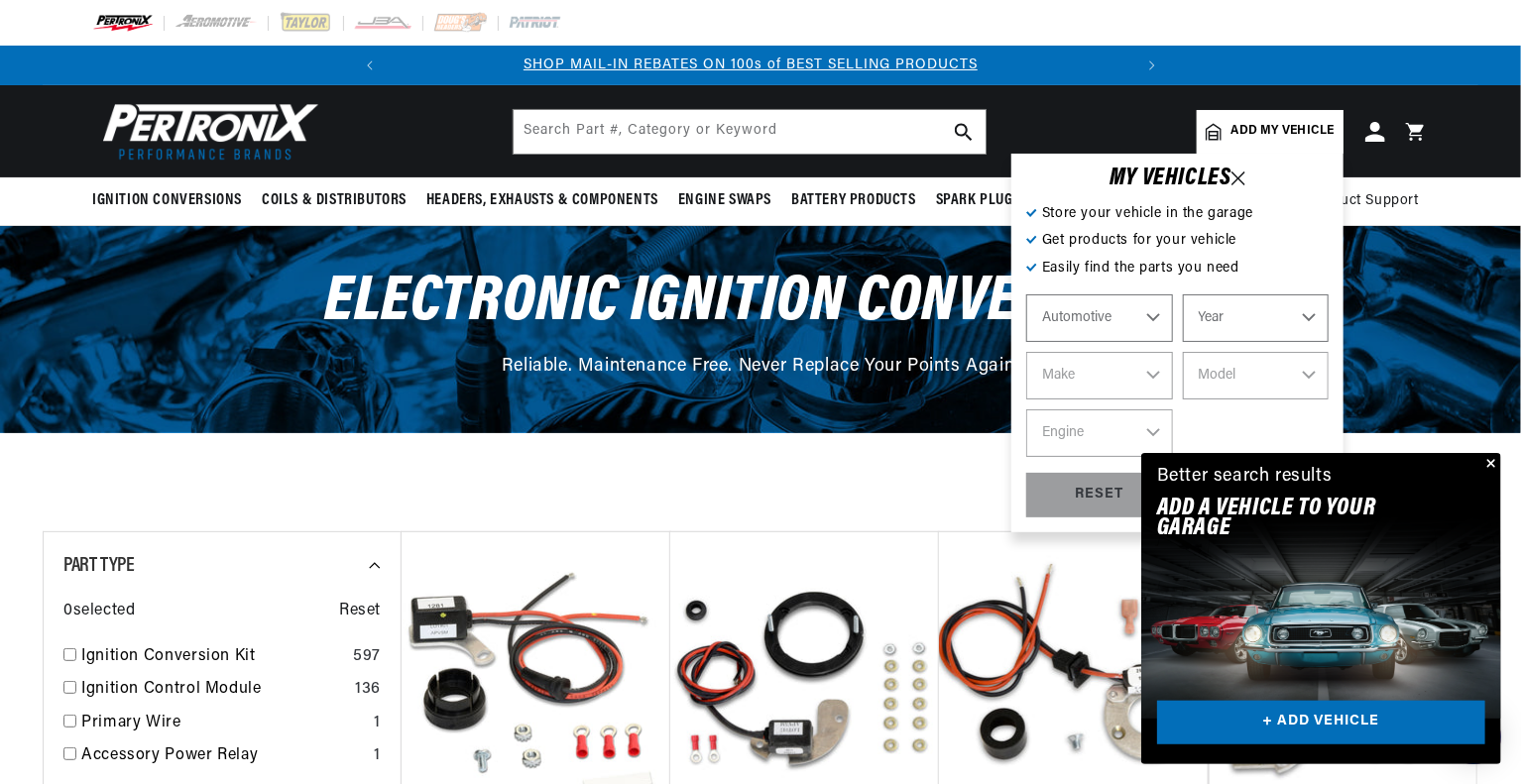 scroll, scrollTop: 0, scrollLeft: 0, axis: both 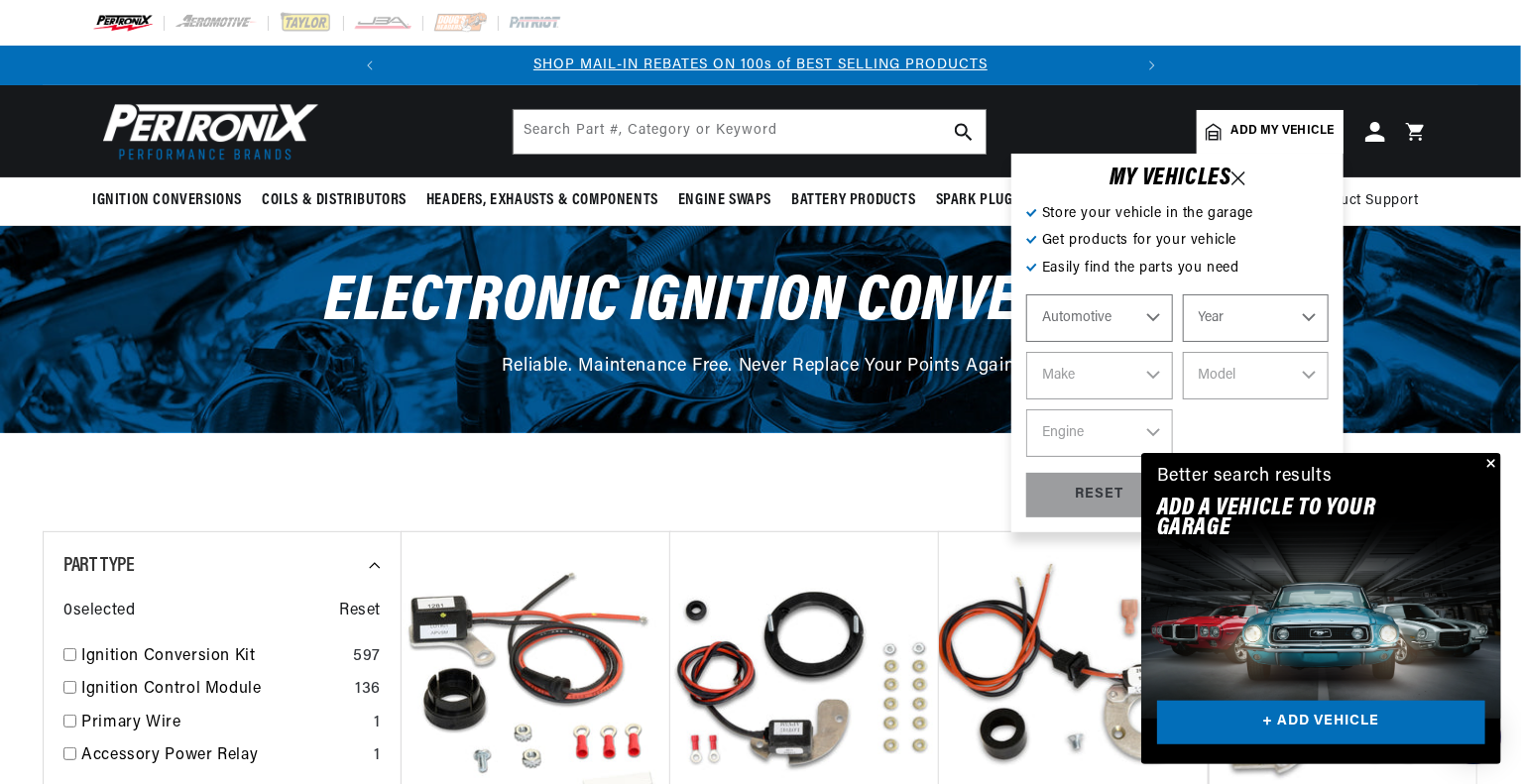select on "1969" 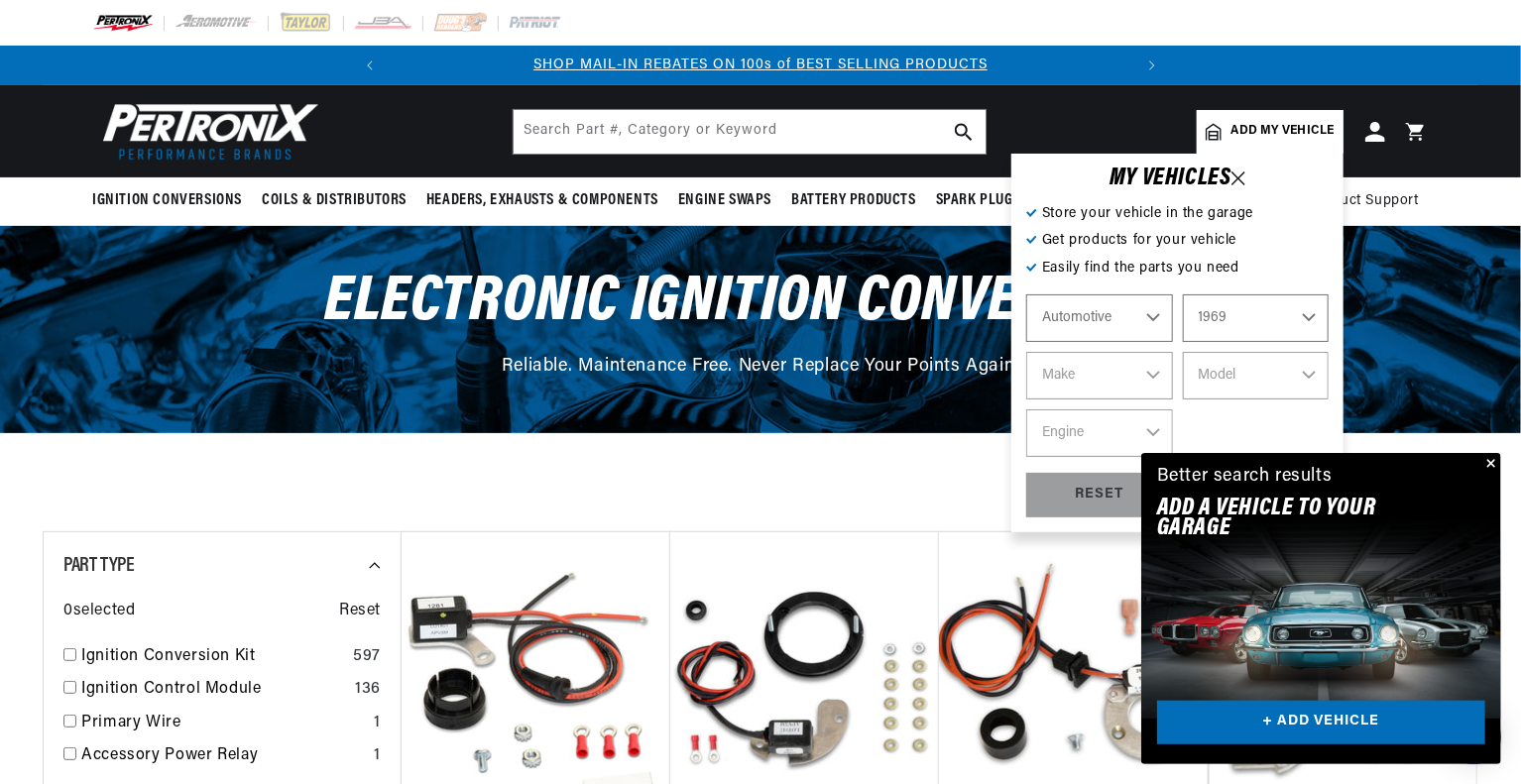 click on "Year
2022
2021
2020
2019
2018
2017
2016
2015
2014
2013
2012
2011
2010
2009
2008
2007
2006
2005
2004
2003
2002
2001
2000
1999
1998
1997
1996
1995
1994
1993
1992
1991
1990
1989
1988
1987
1986 1985" at bounding box center (1256, 318) 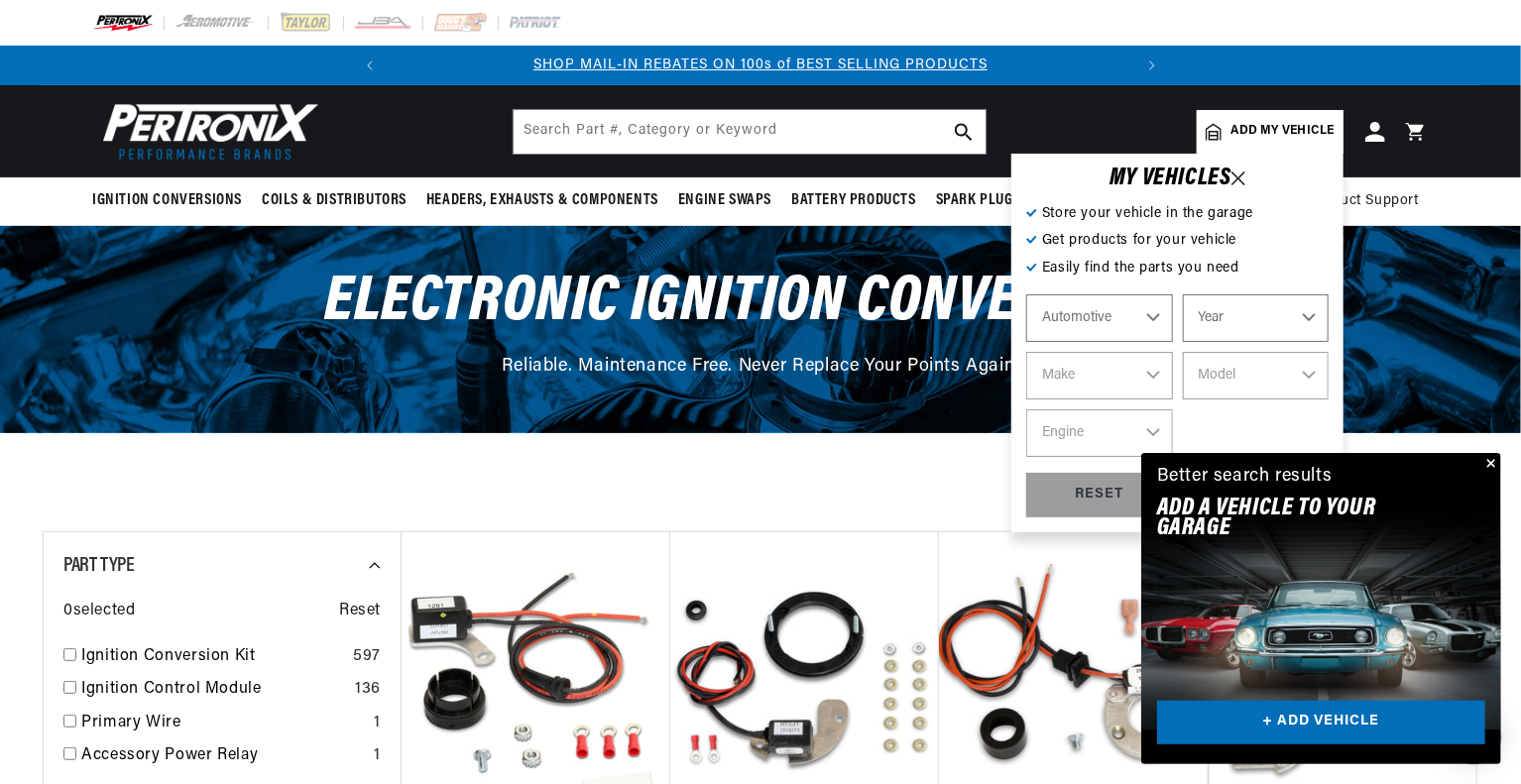 select on "1969" 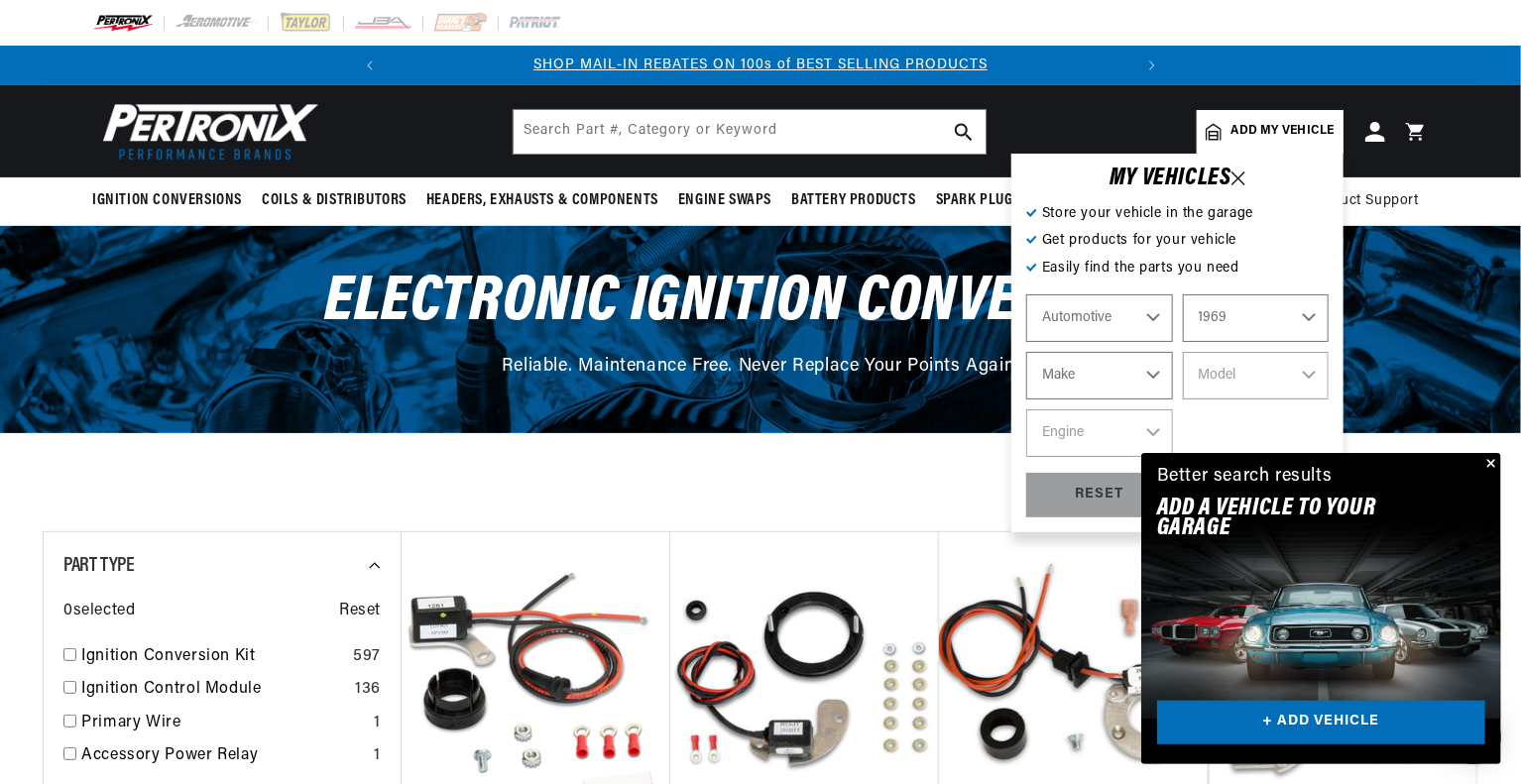 click on "Make
Alfa Romeo
American Motors
Aston Martin
Austin
Austin Healey
Avanti
BMW
Buick
Cadillac
Checker
Chevrolet
Chrysler
Citroen
Dodge
Ferrari
Fiat
Ford
Ford (Europe)
GMC
Honda
IHC Truck
International
Jaguar
Jeep
Lamborghini
Lancia
Lincoln
Lotus
Maserati
Mercedes-Benz
Mercury
MG
Morris" at bounding box center (1100, 376) 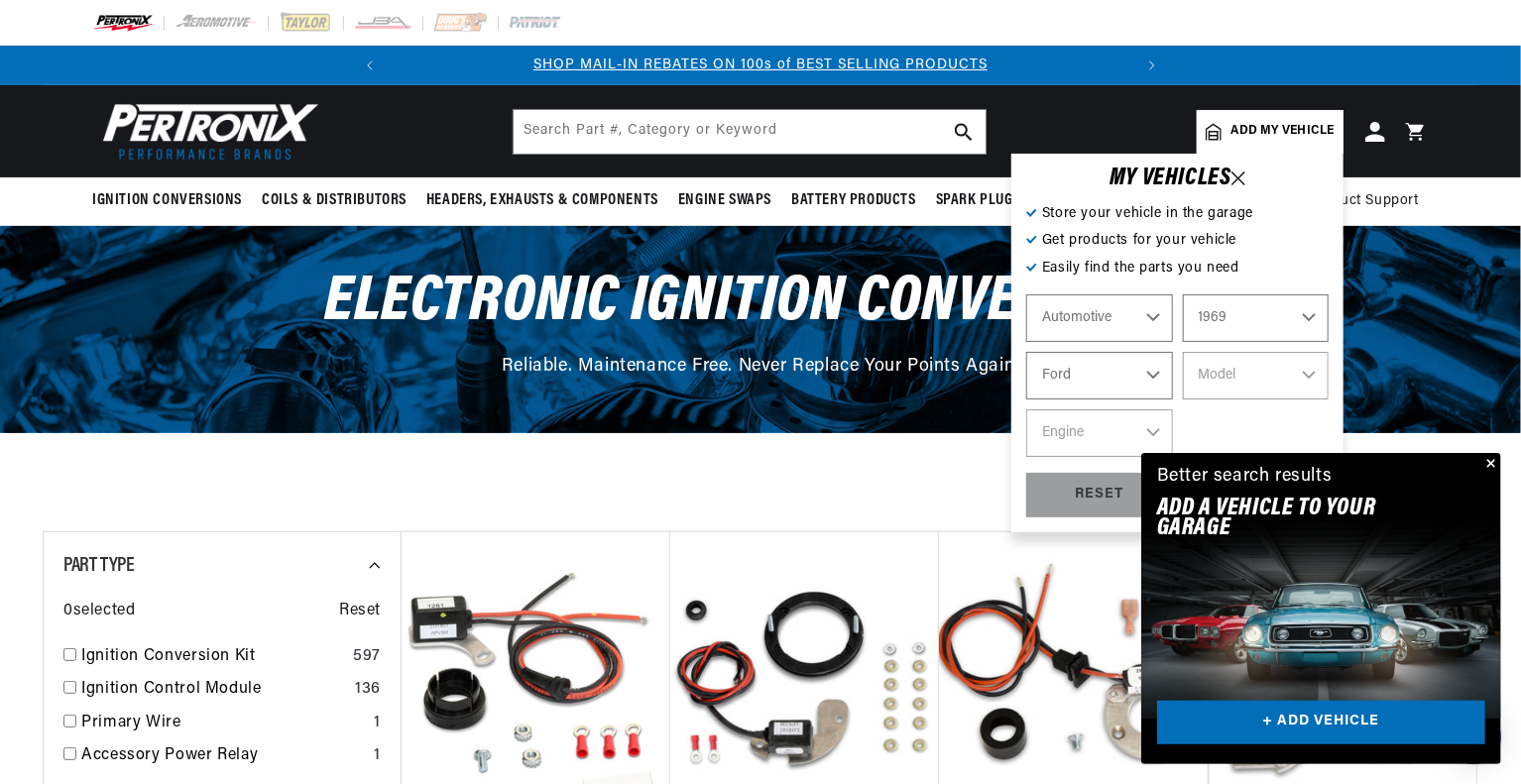 click on "Make
Alfa Romeo
American Motors
Aston Martin
Austin
Austin Healey
Avanti
BMW
Buick
Cadillac
Checker
Chevrolet
Chrysler
Citroen
Dodge
Ferrari
Fiat
Ford
Ford (Europe)
GMC
Honda
IHC Truck
International
Jaguar
Jeep
Lamborghini
Lancia
Lincoln
Lotus
Maserati
Mercedes-Benz
Mercury
MG
Morris" at bounding box center [1100, 376] 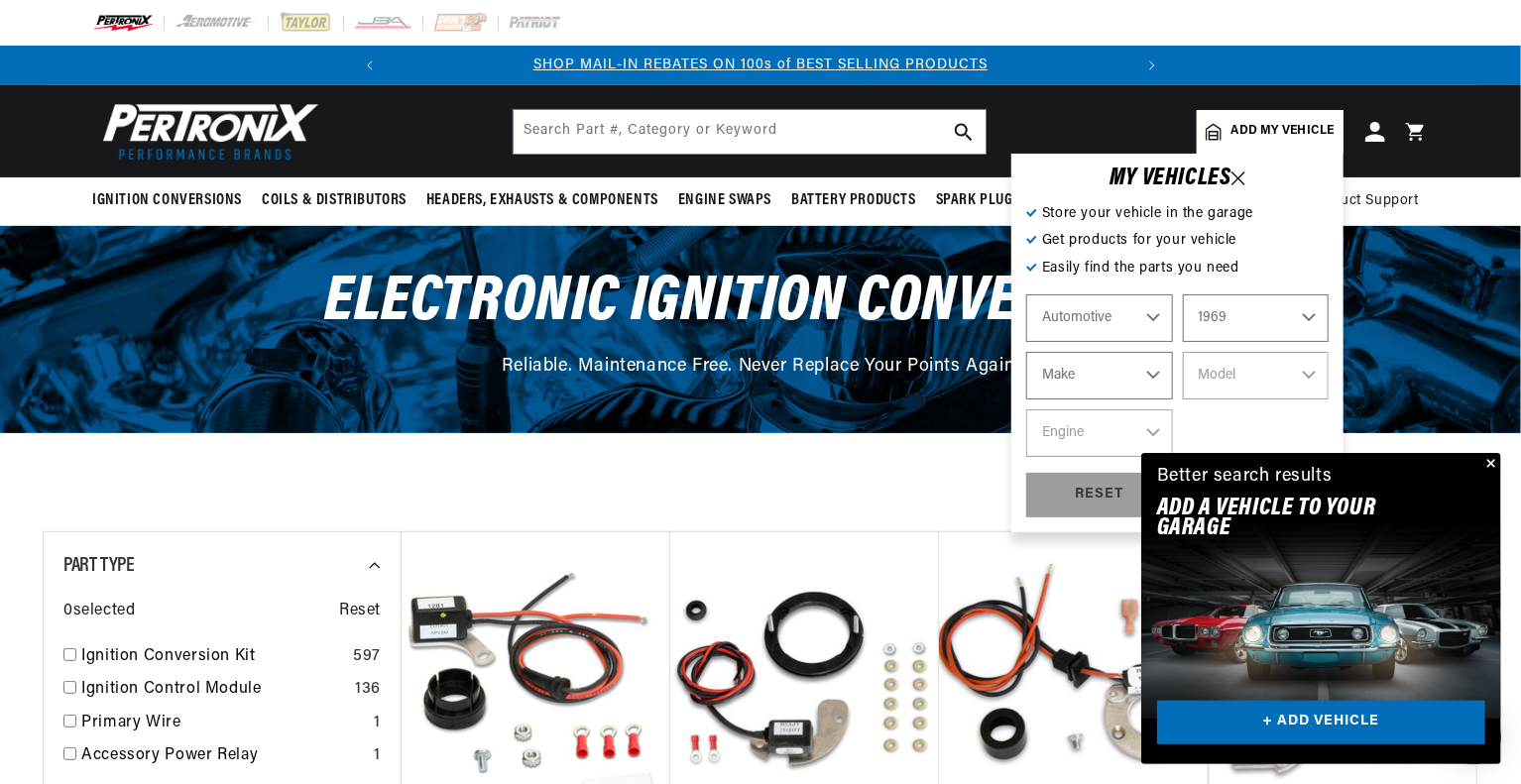 select on "Ford" 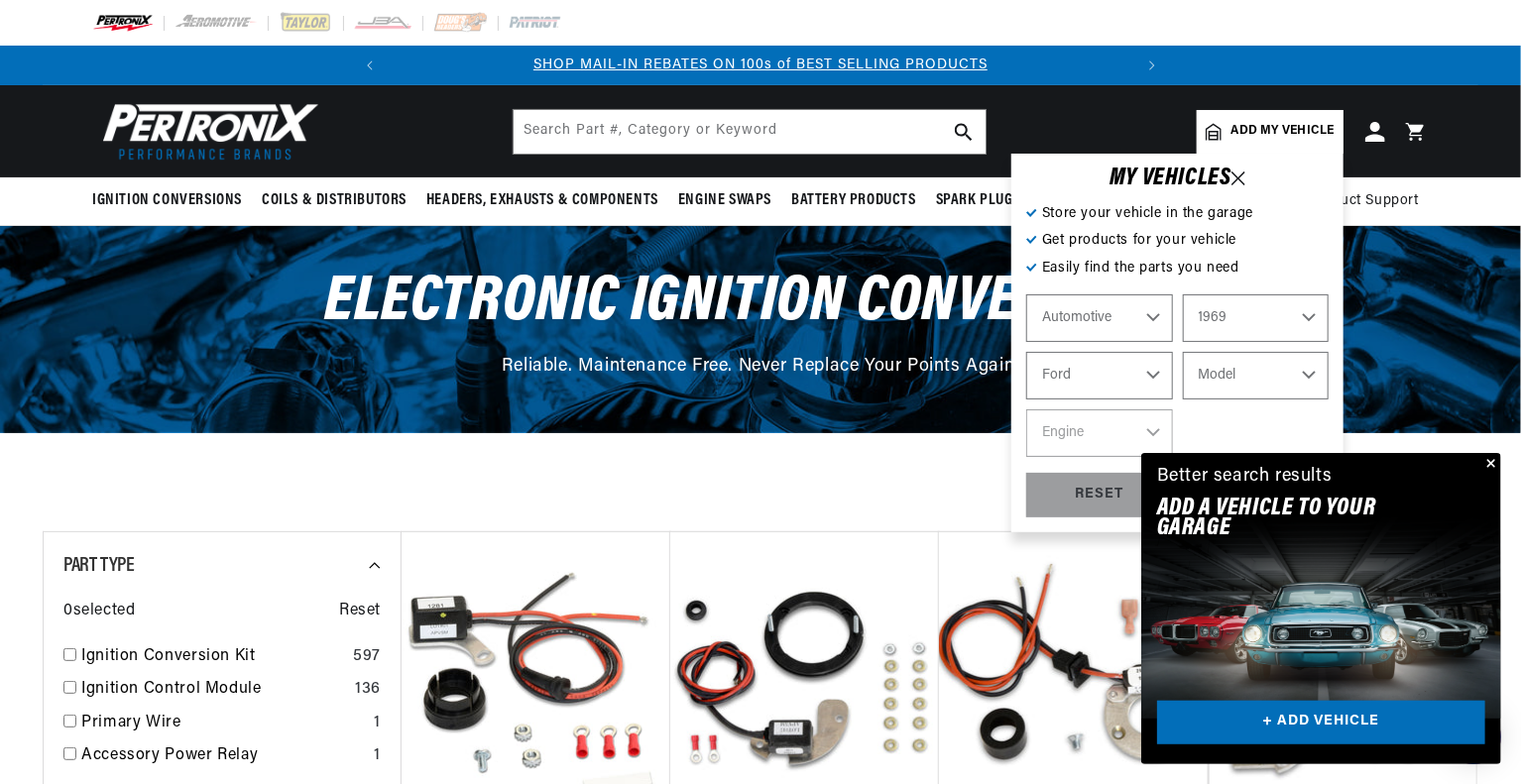 click on "Model
Bronco
Country Sedan
Country Squire
Custom
Custom 500
E-100 Econoline
E-200 Econoline
E-300 Econoline
F-100
F-250
F-350
Fairlane
Falcon
Galaxie 500
GT40
LTD
Mustang
P-350
Ranch Wagon
Ranchero
Thunderbird
Torino" at bounding box center [1256, 376] 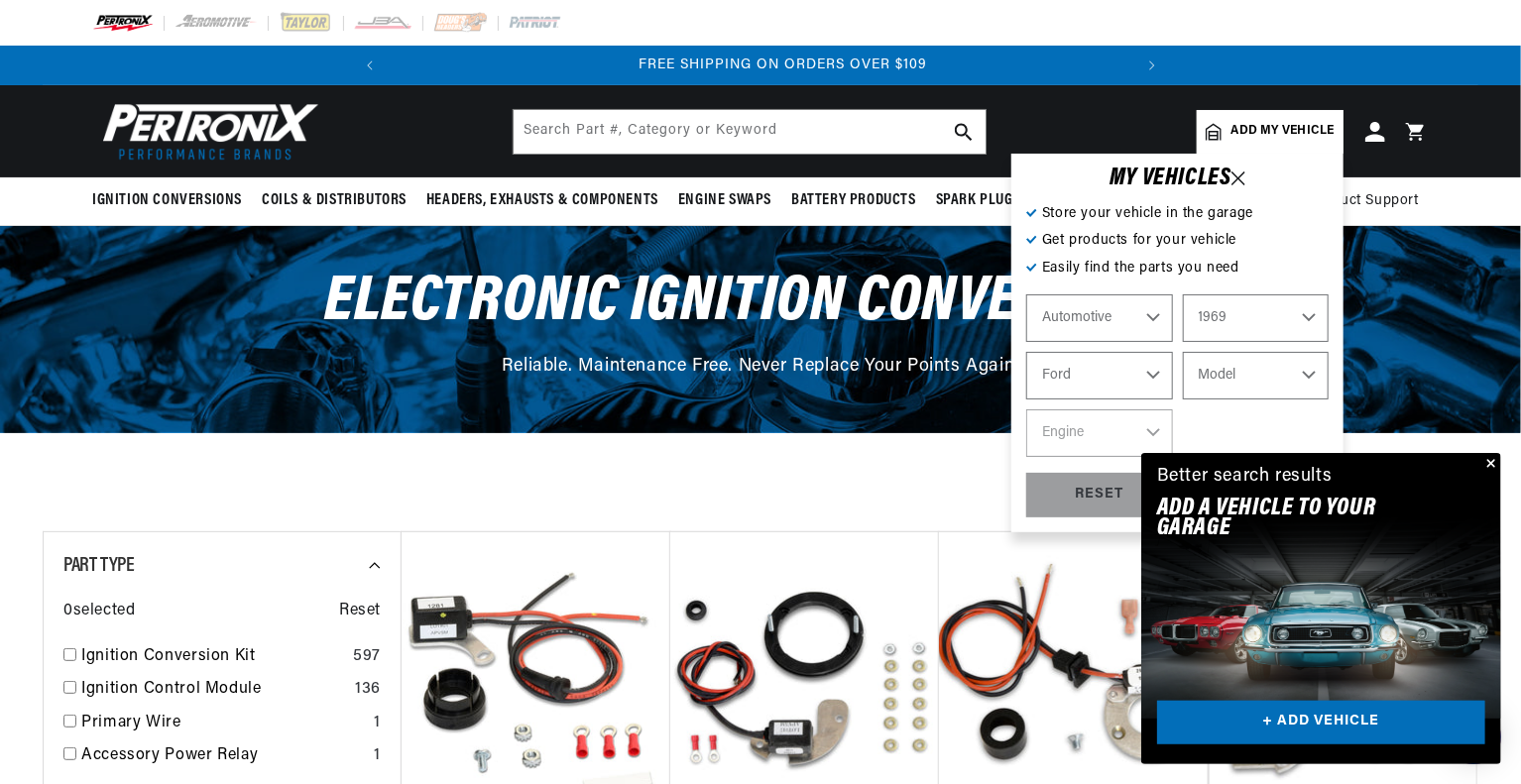 scroll, scrollTop: 0, scrollLeft: 740, axis: horizontal 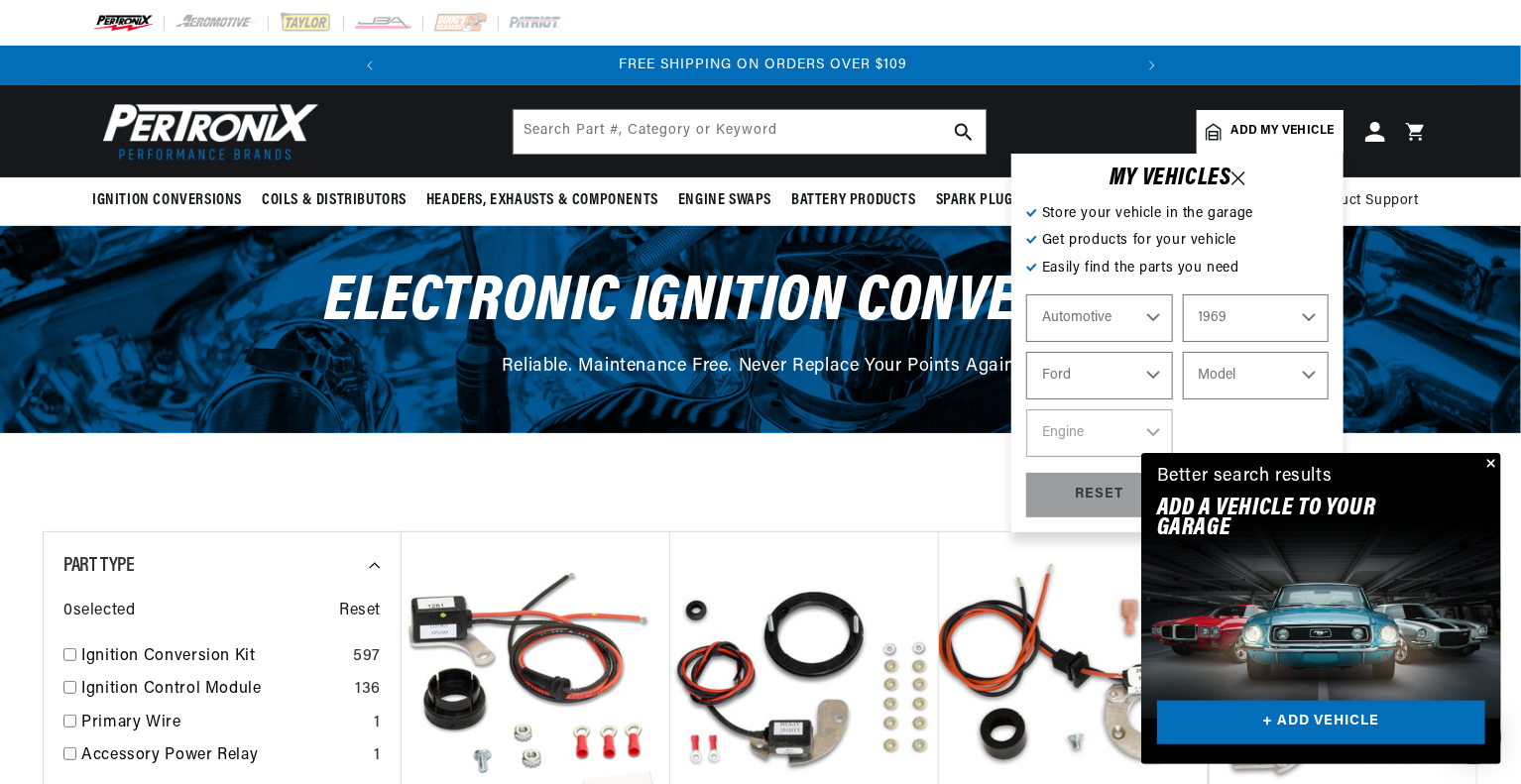 select on "Mustang" 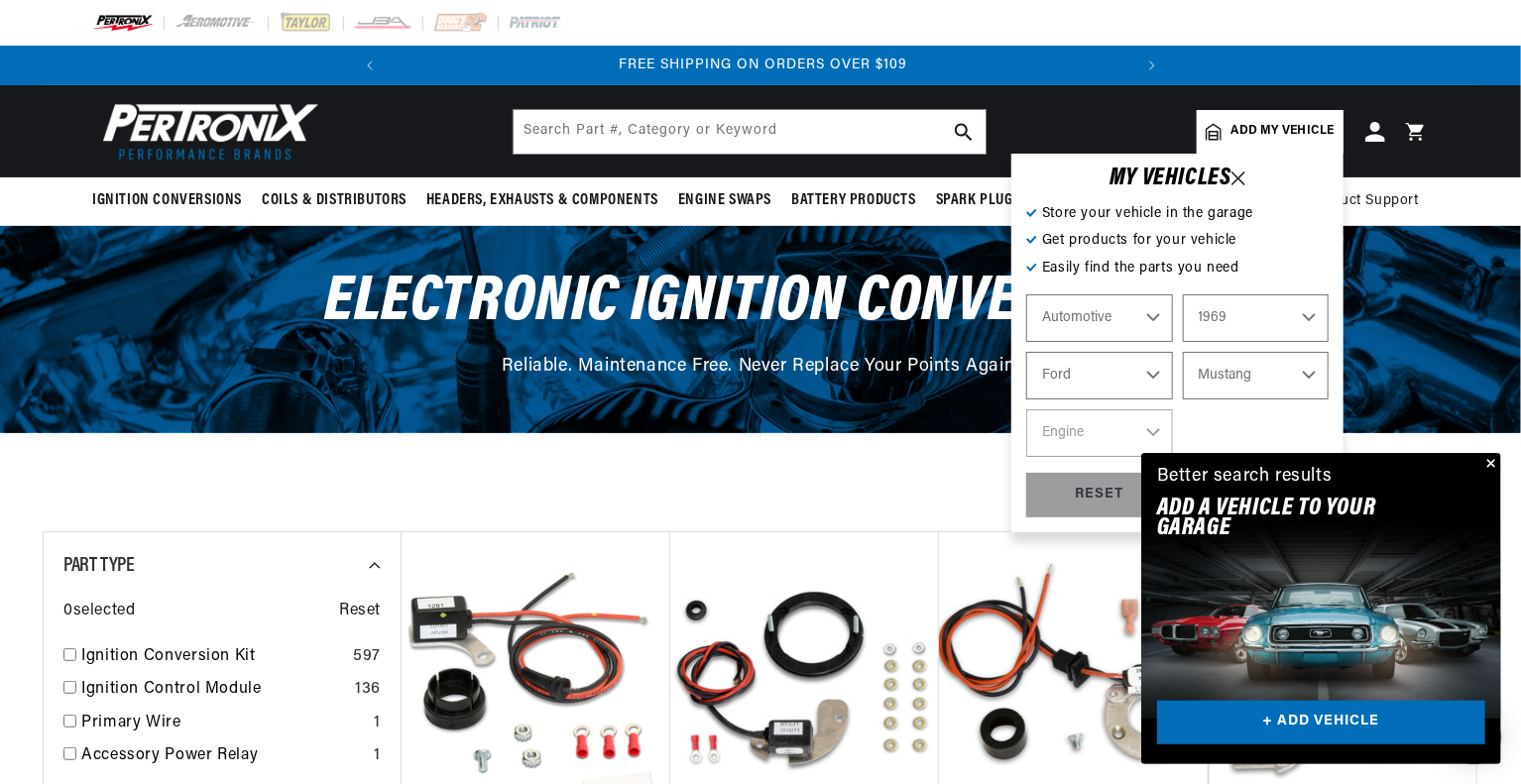 click on "Model
Bronco
Country Sedan
Country Squire
Custom
Custom 500
E-100 Econoline
E-200 Econoline
E-300 Econoline
F-100
F-250
F-350
Fairlane
Falcon
Galaxie 500
GT40
LTD
Mustang
P-350
Ranch Wagon
Ranchero
Thunderbird
Torino" at bounding box center [1256, 376] 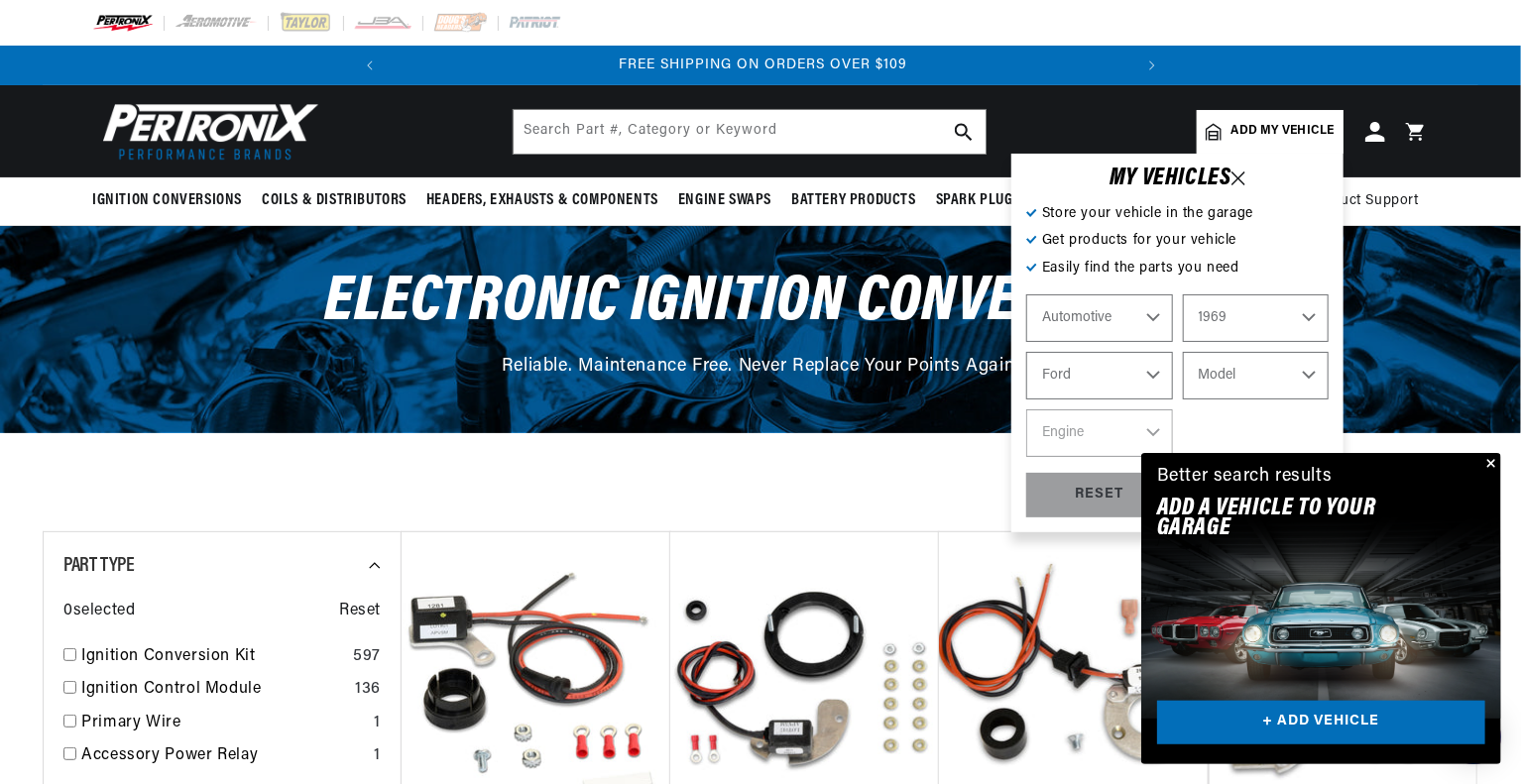 select on "Mustang" 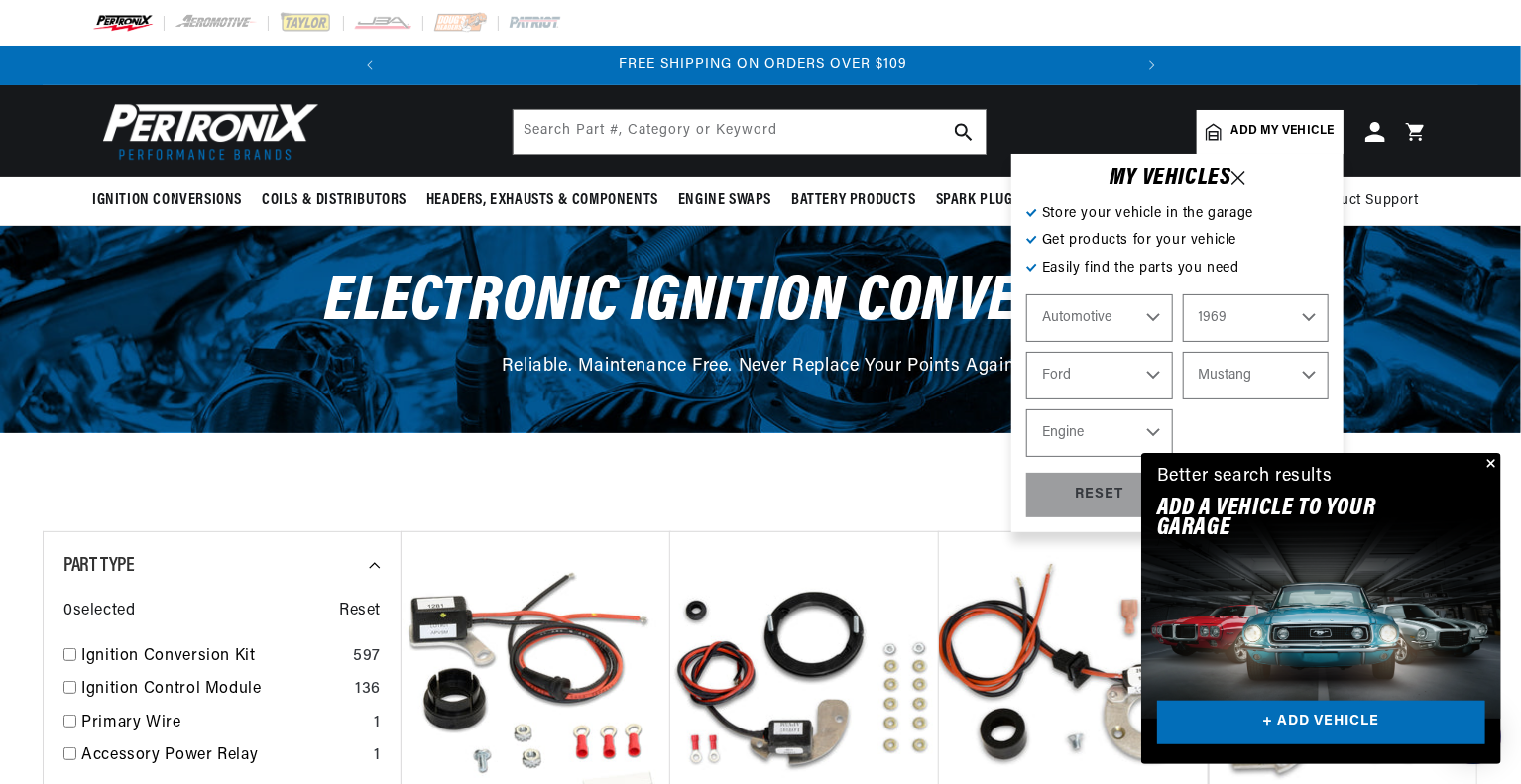 click on "Engine
4.3L
200cid / 3.3L
250cid / 4.1L
289cid / 4.7L
302cid / 5.0L
351cid / 5.8L
351W
390cid / 6.4L
427cid / 7.0L
428cid / 7.0L
429cid / 7.0L" at bounding box center [1100, 433] 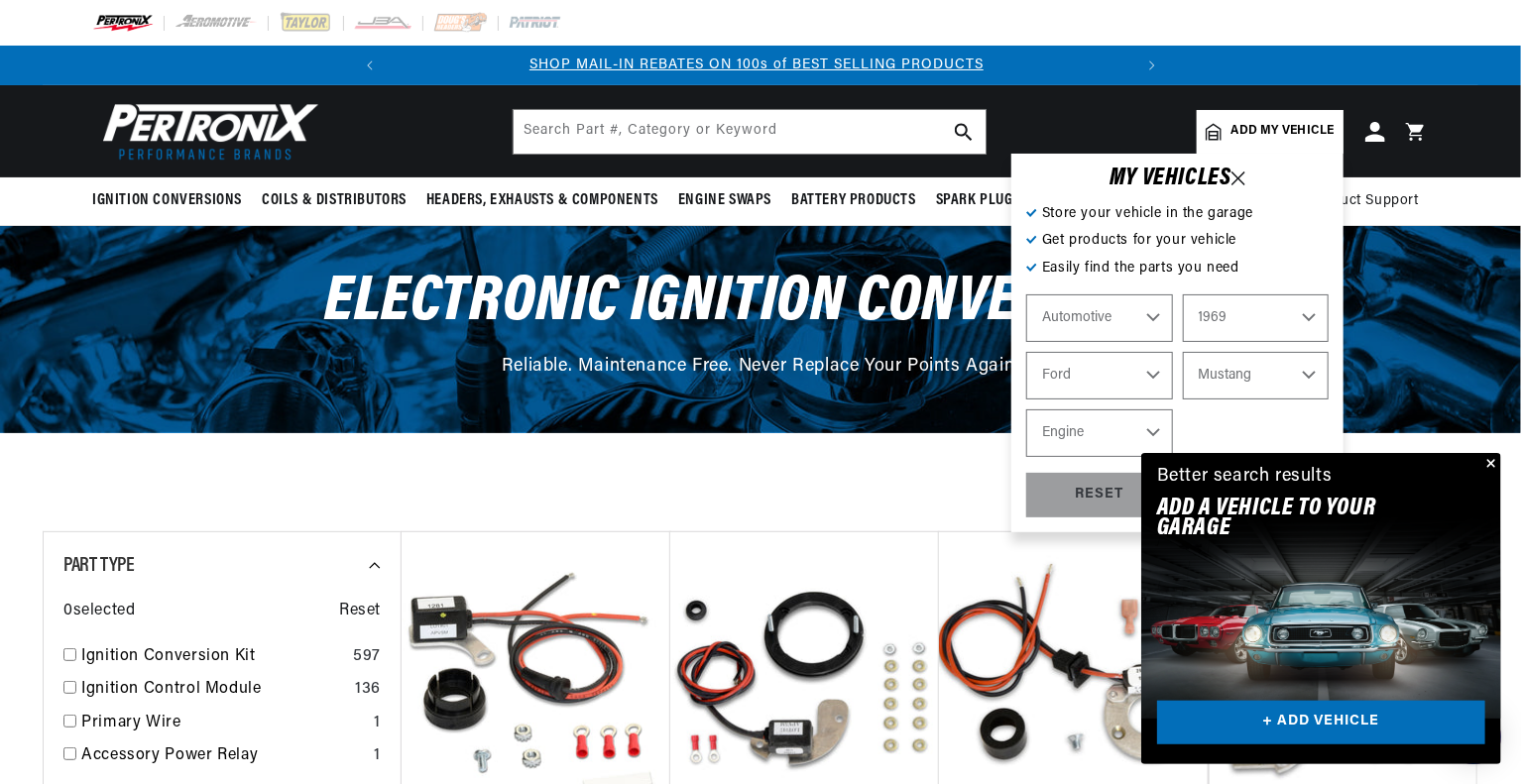 scroll, scrollTop: 0, scrollLeft: 0, axis: both 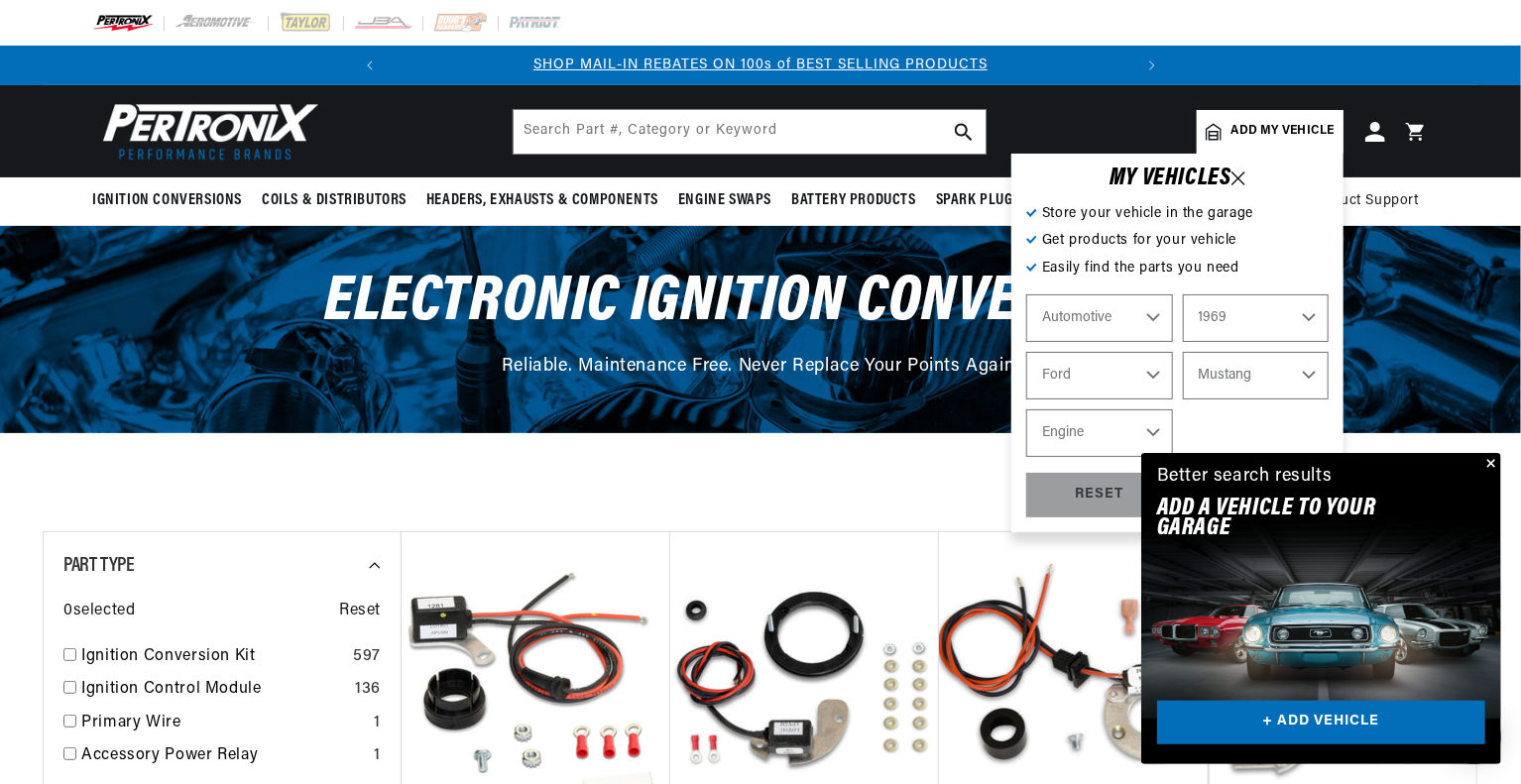 select on "351W" 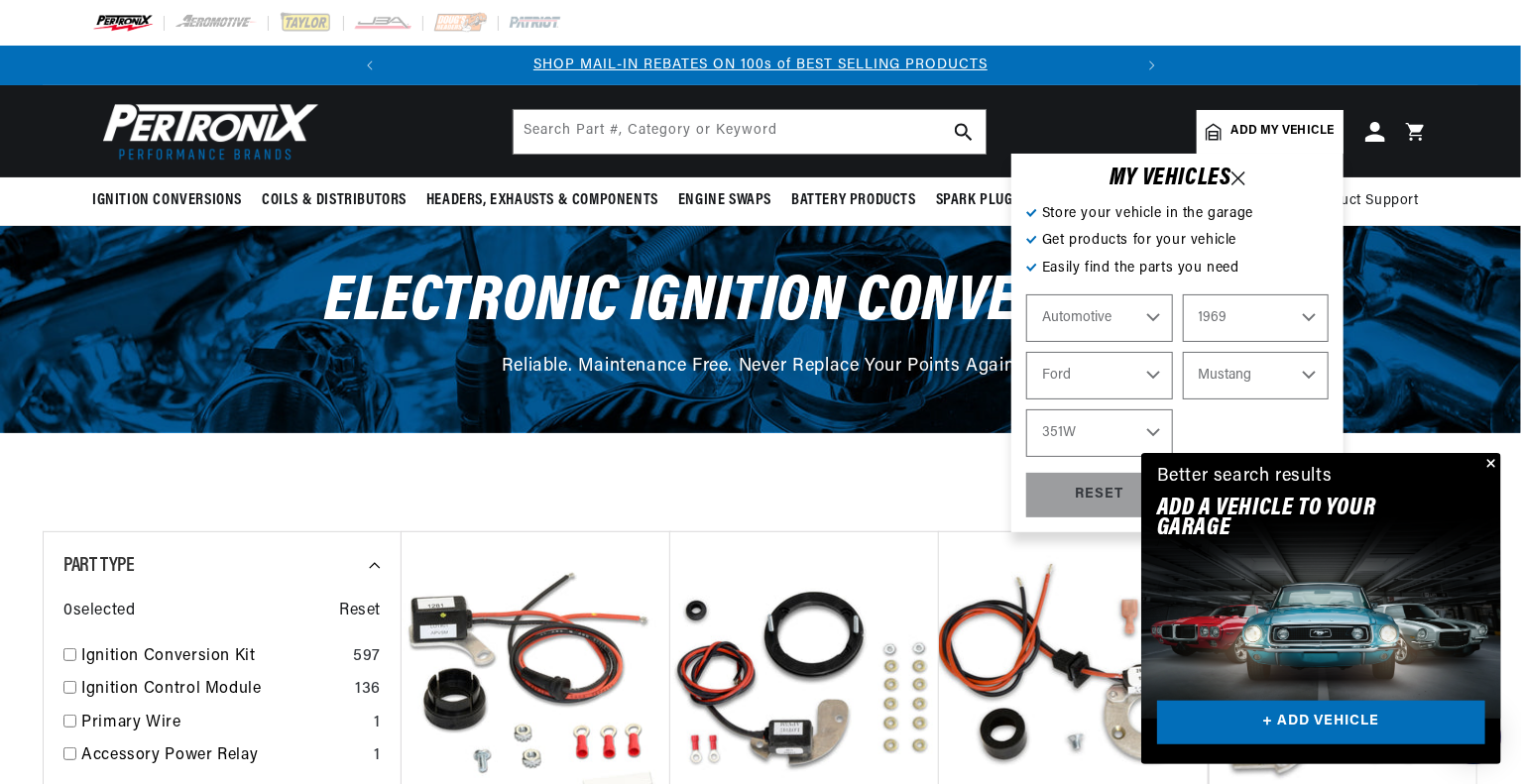 click on "Engine
4.3L
200cid / 3.3L
250cid / 4.1L
289cid / 4.7L
302cid / 5.0L
351cid / 5.8L
351W
390cid / 6.4L
427cid / 7.0L
428cid / 7.0L
429cid / 7.0L" at bounding box center (1100, 433) 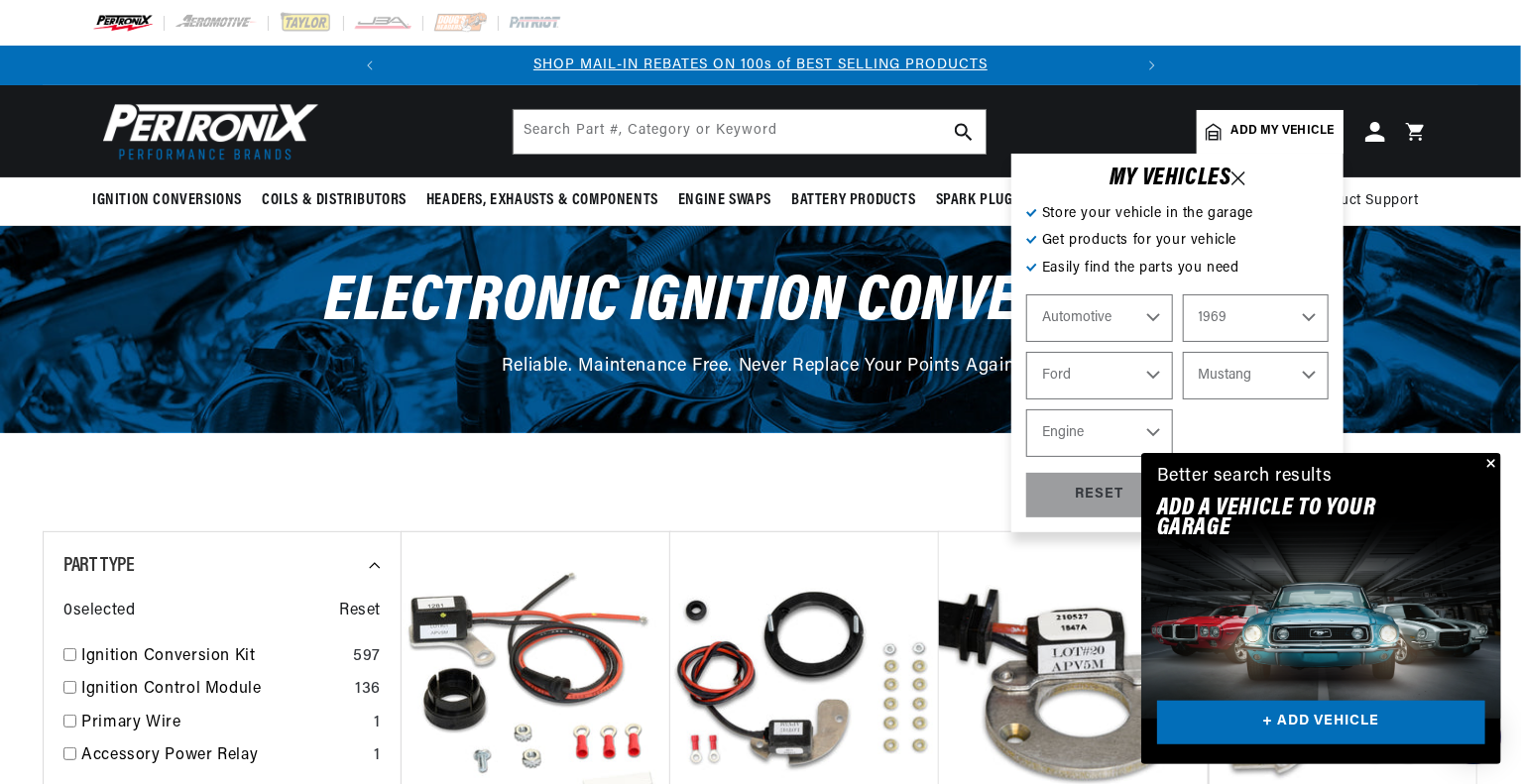 select on "351W" 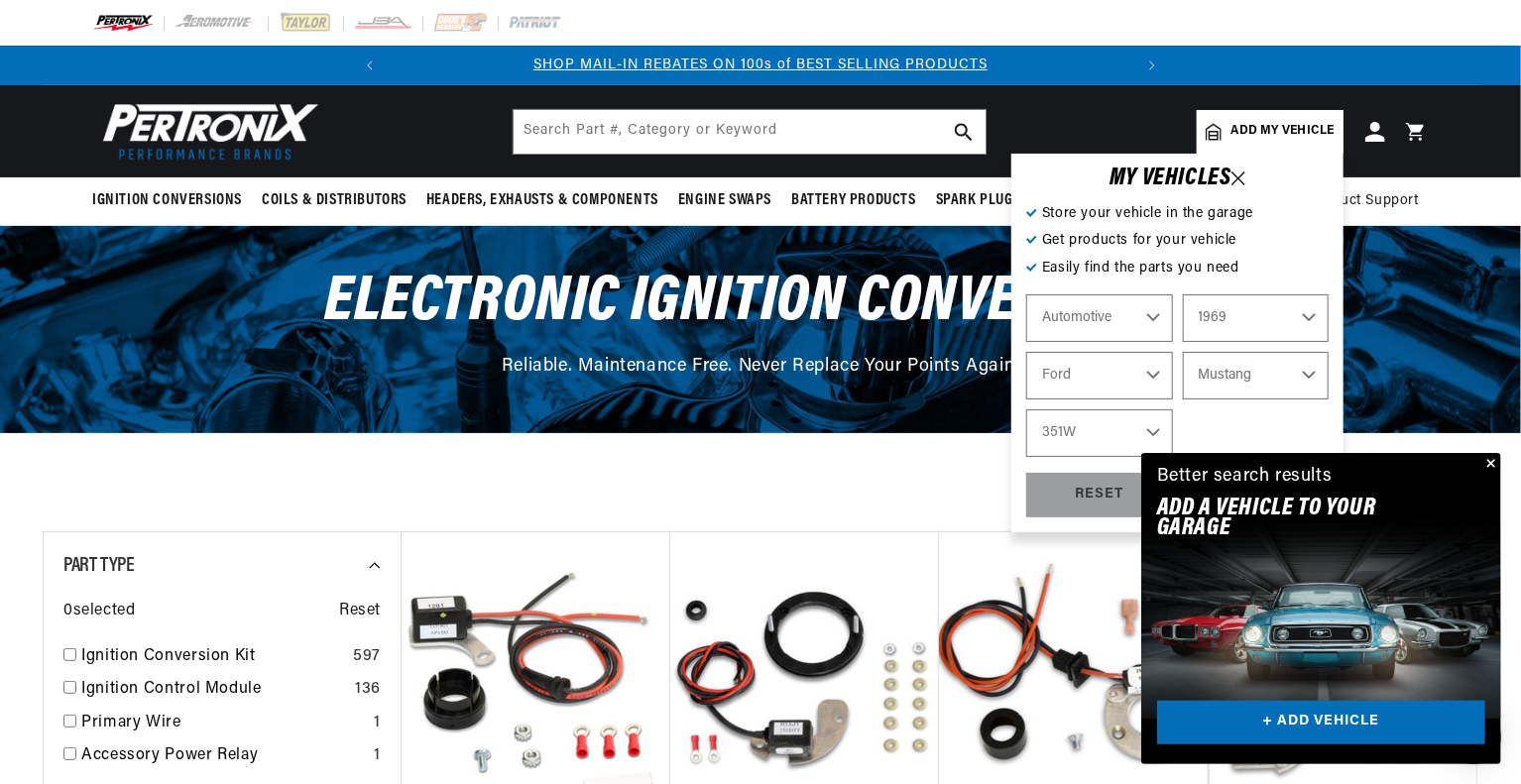 click at bounding box center [1489, 465] 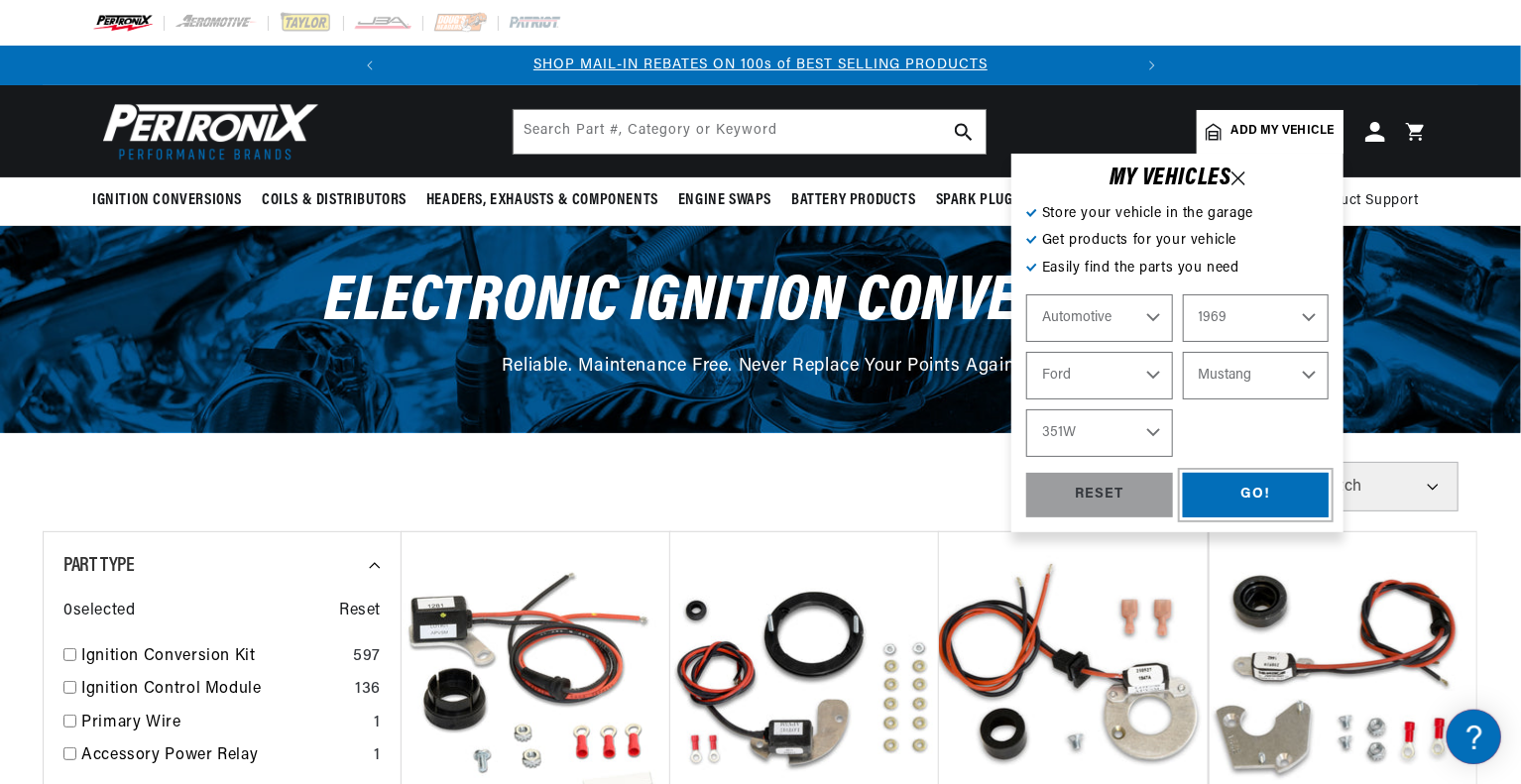 click on "GO!" at bounding box center (1256, 495) 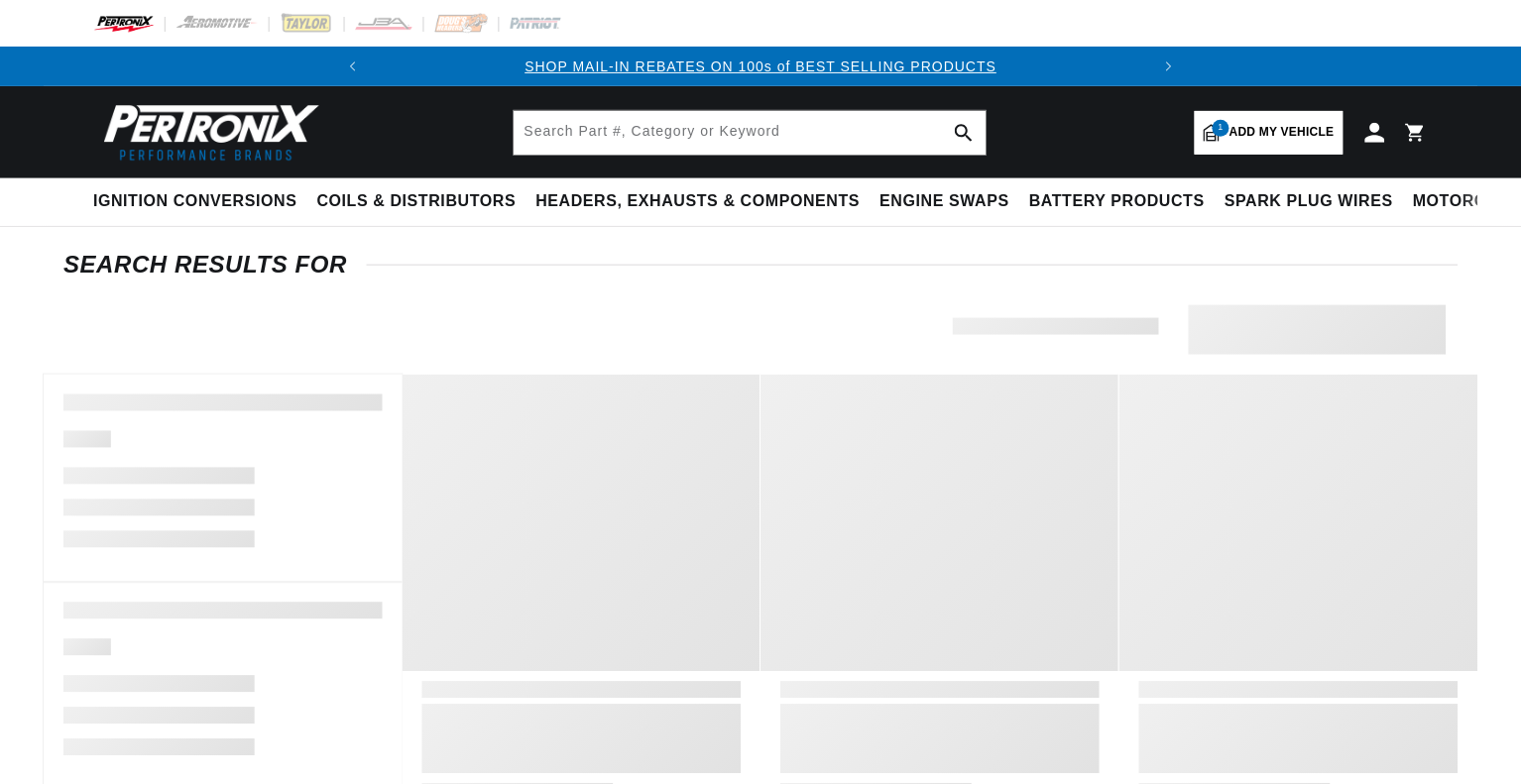 scroll, scrollTop: 0, scrollLeft: 0, axis: both 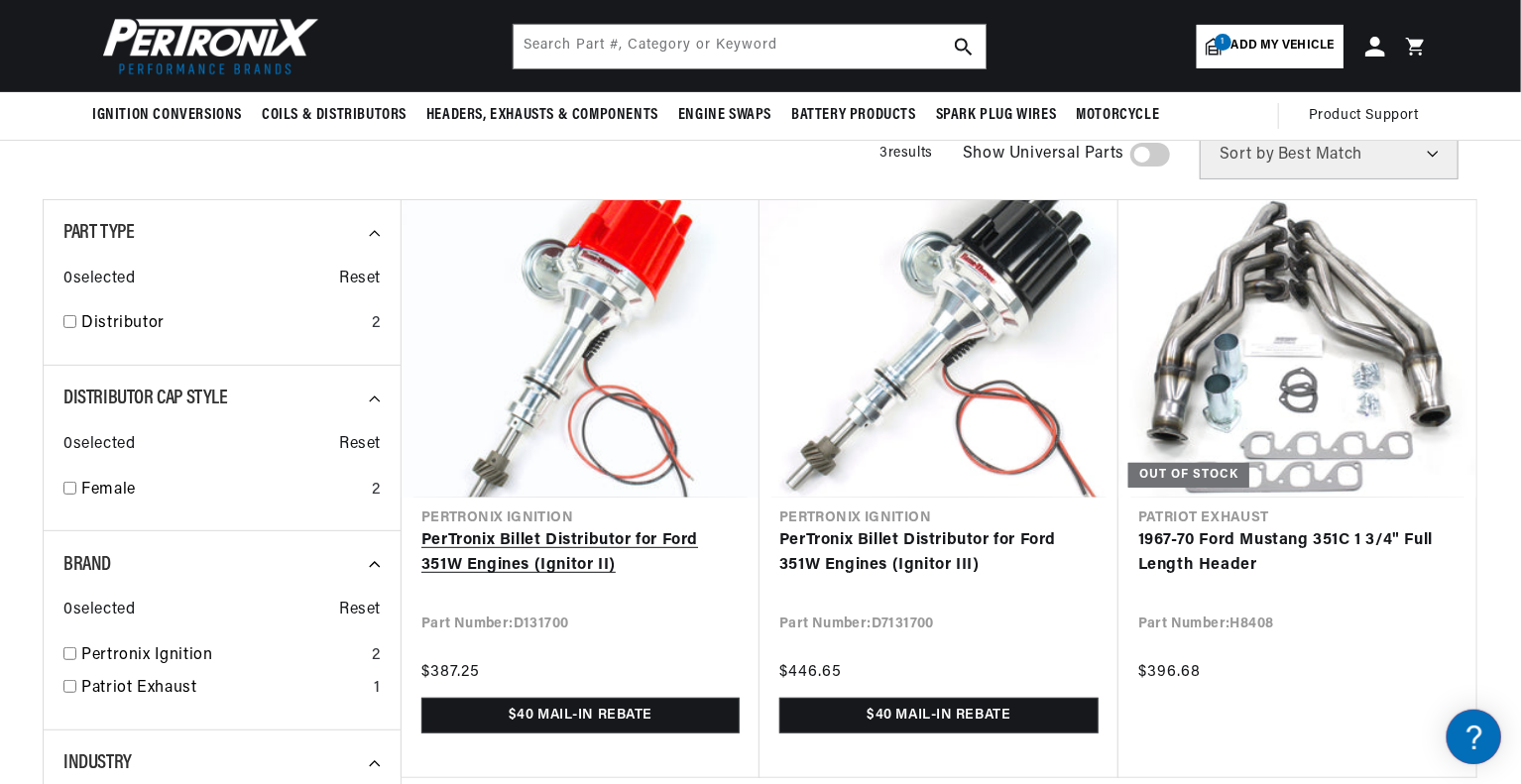 click on "PerTronix Billet Distributor for Ford 351W Engines (Ignitor II)" at bounding box center (580, 553) 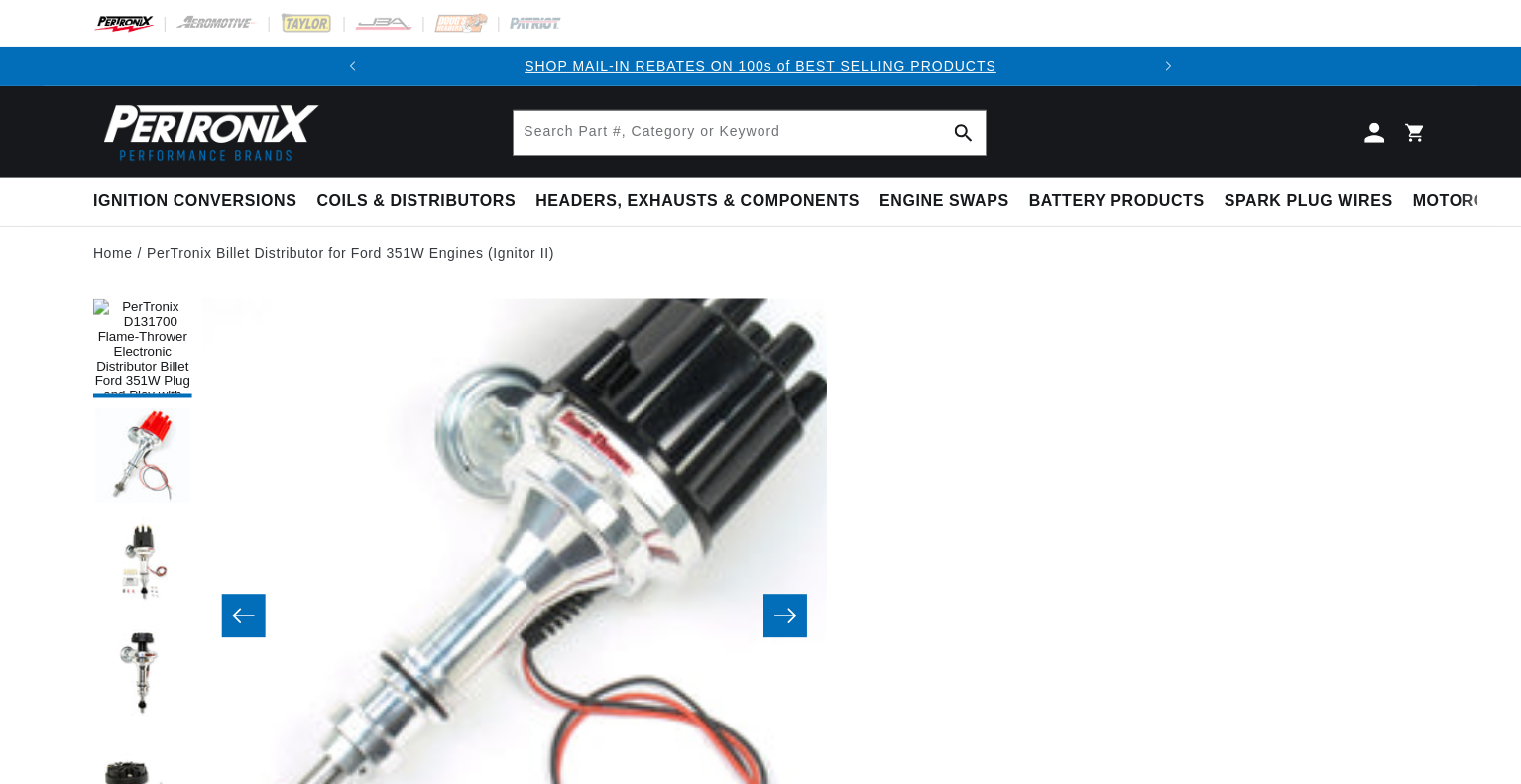 scroll, scrollTop: 0, scrollLeft: 0, axis: both 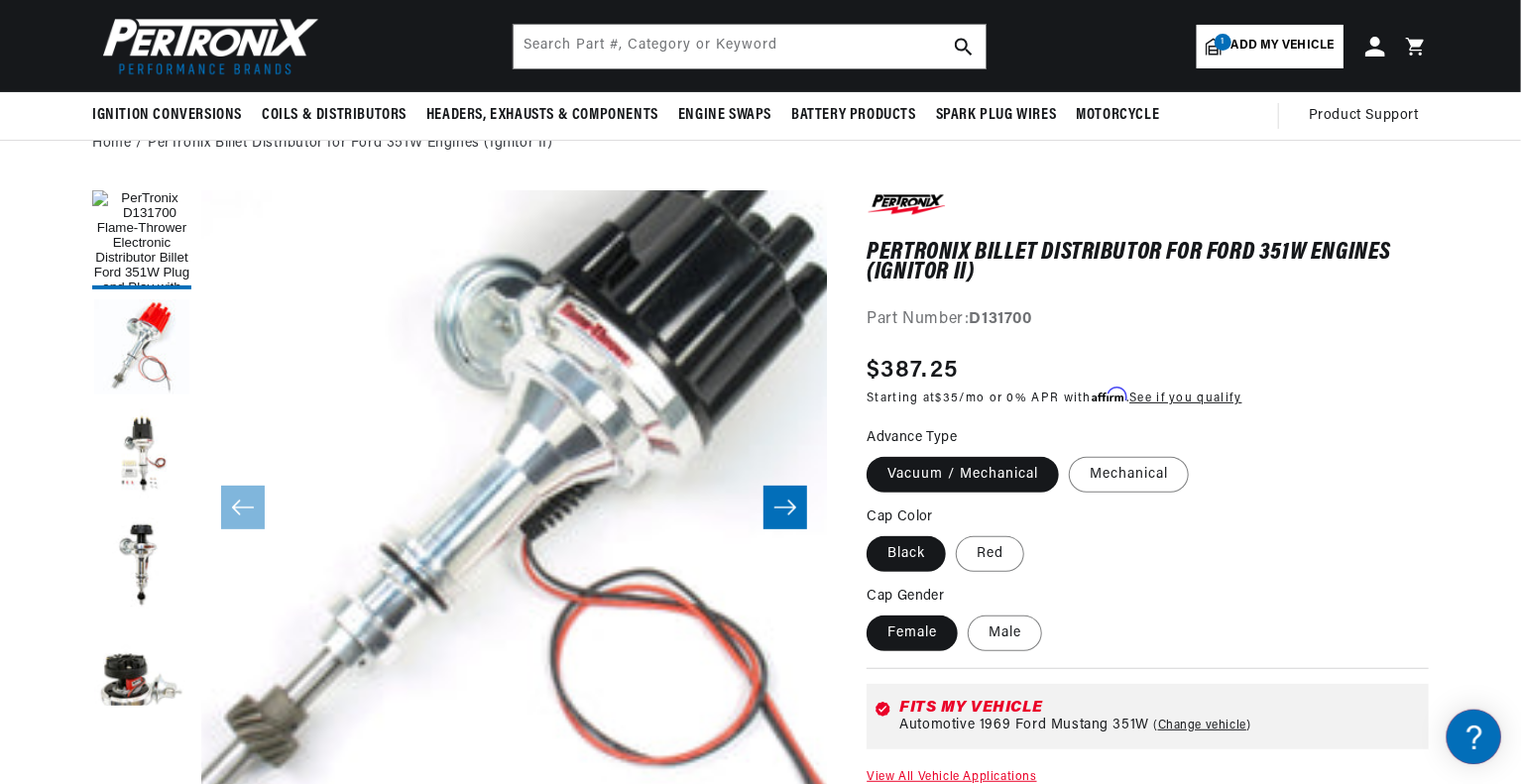 click 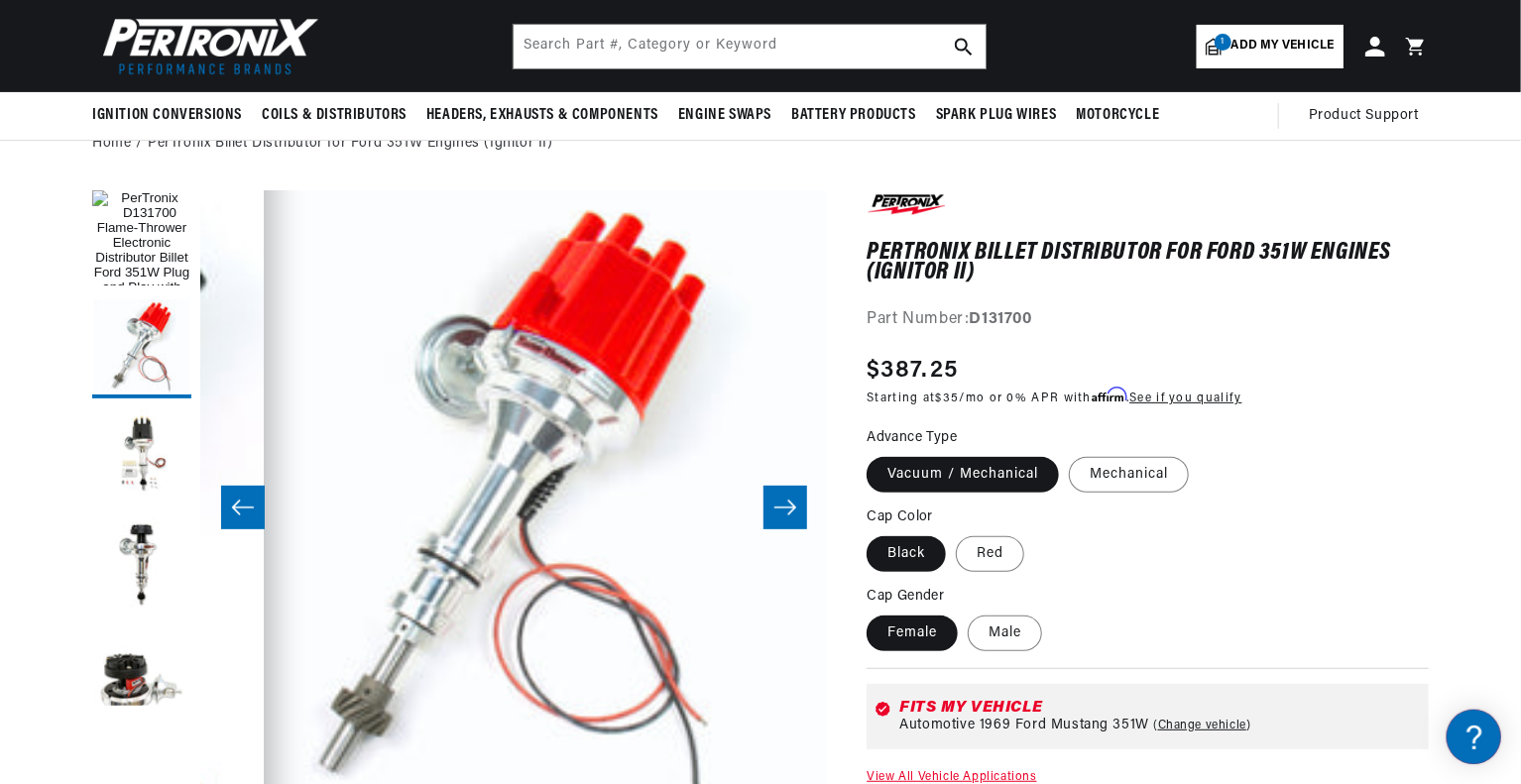 click 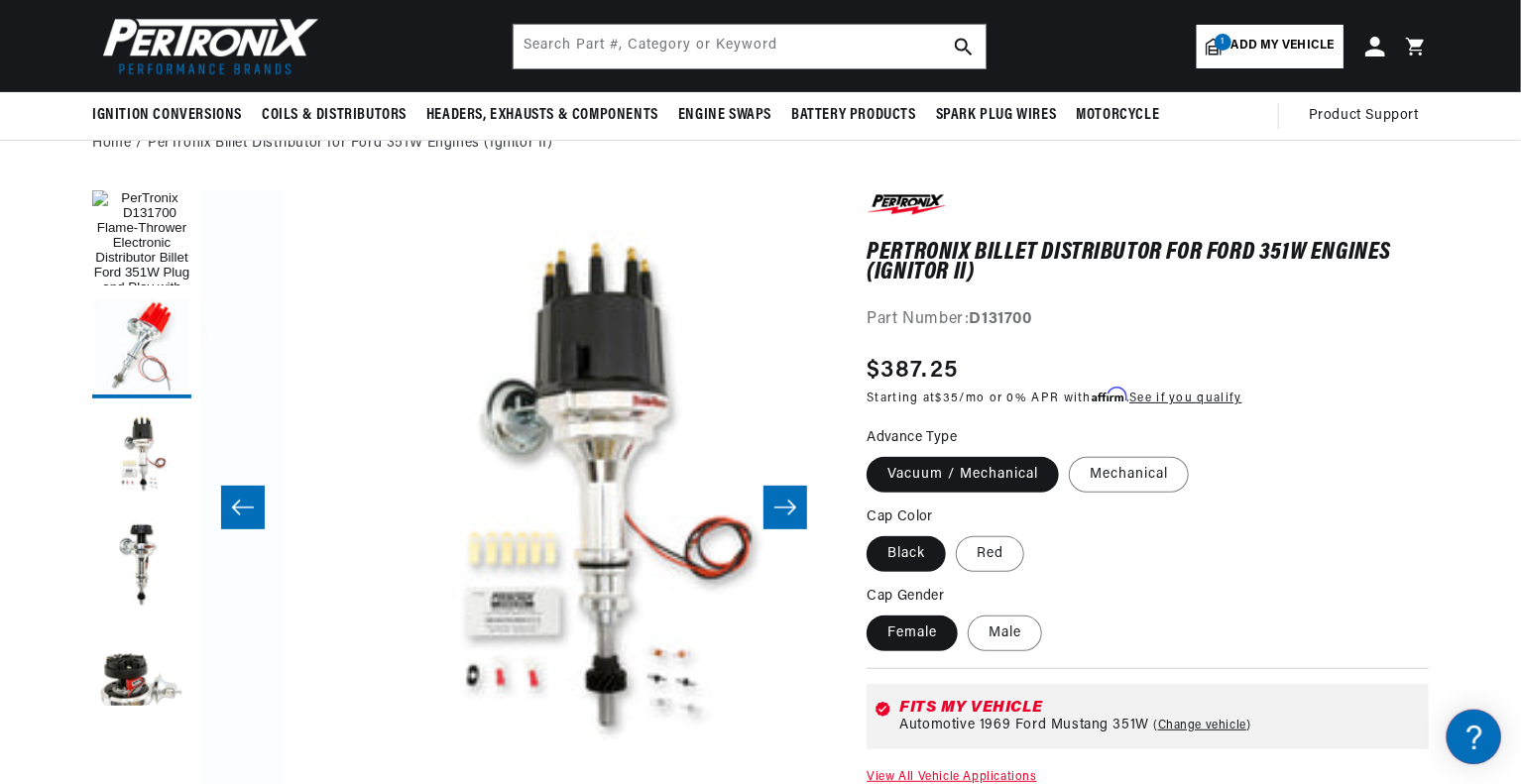scroll, scrollTop: 0, scrollLeft: 1252, axis: horizontal 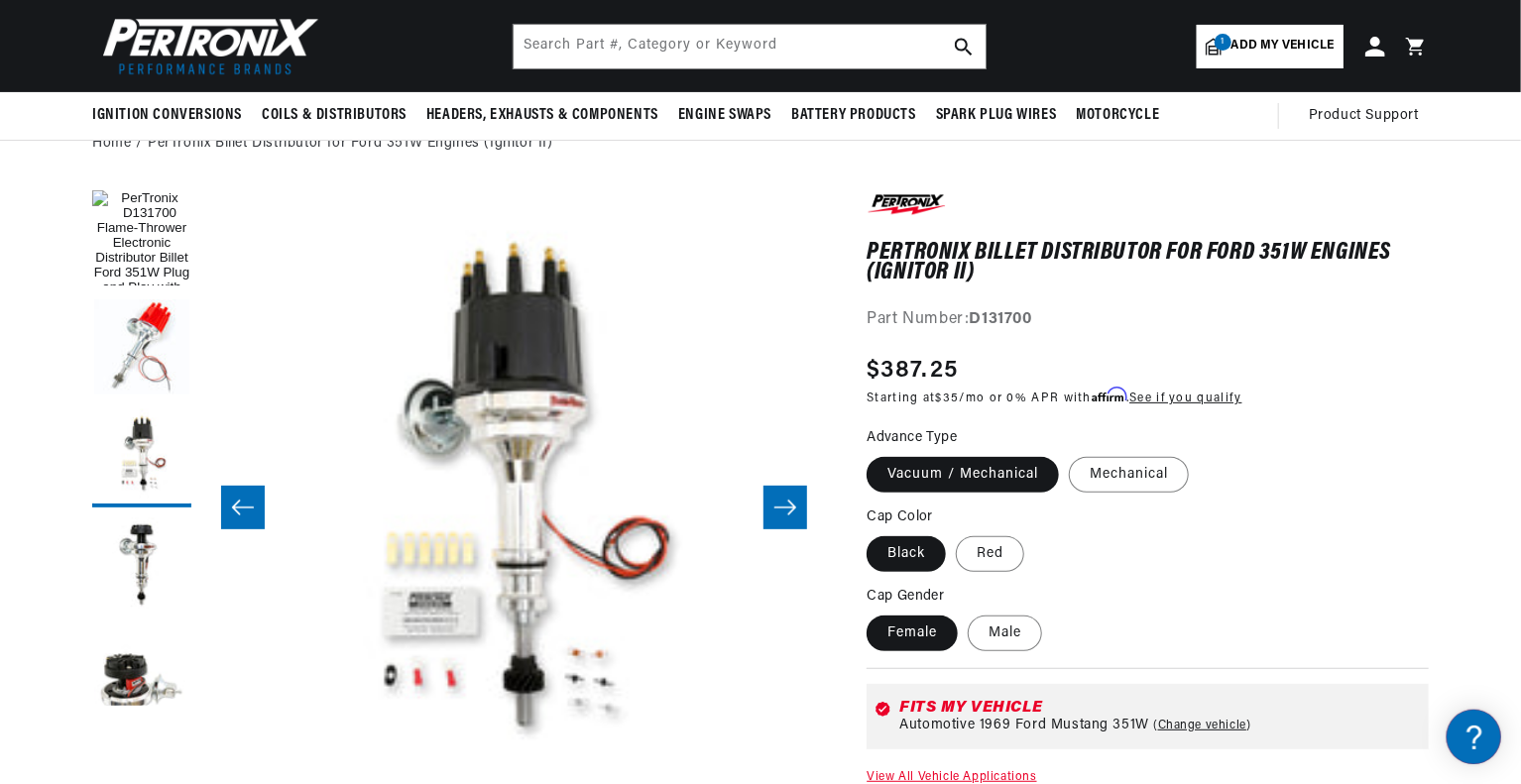 click 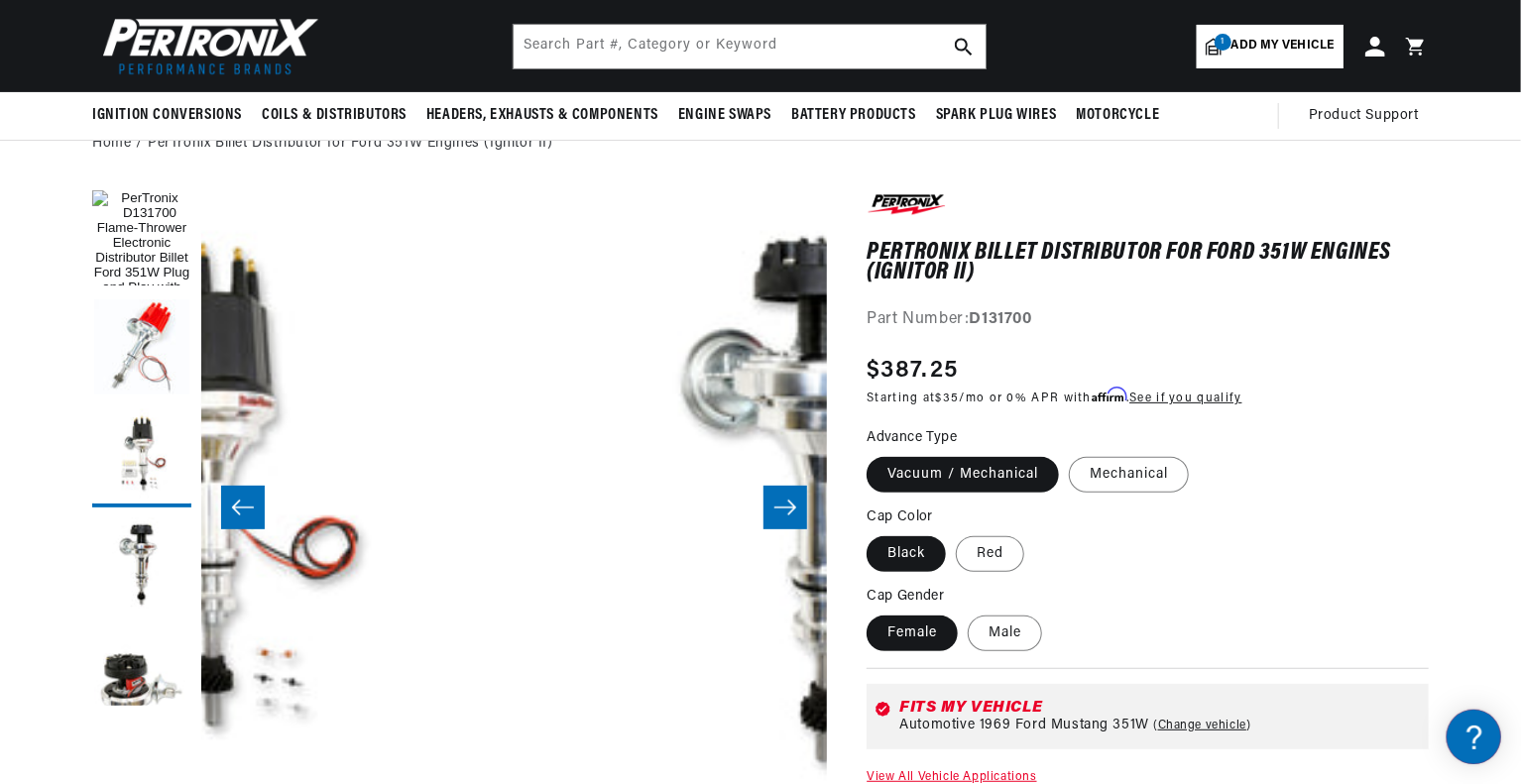 scroll, scrollTop: 0, scrollLeft: 1878, axis: horizontal 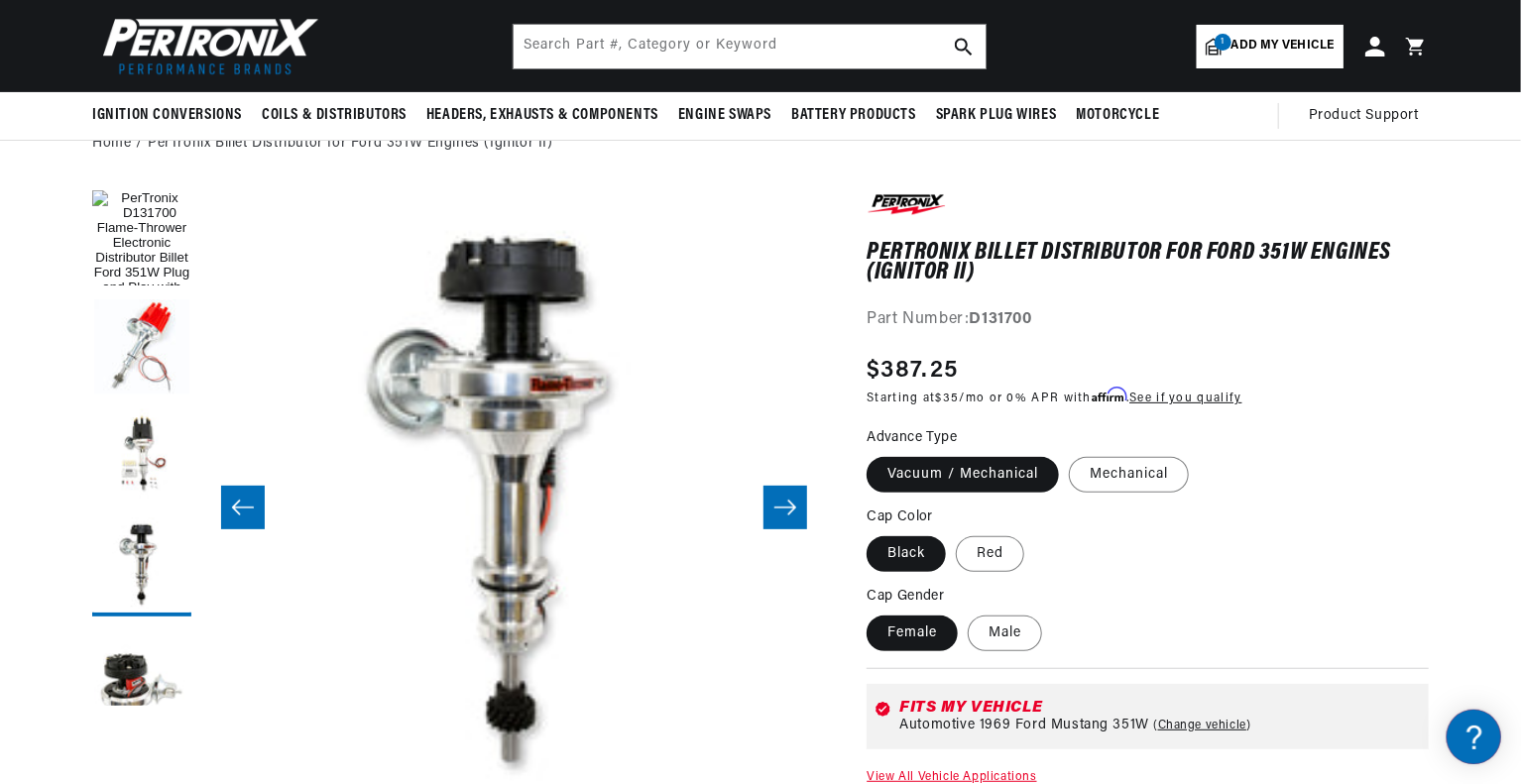 click 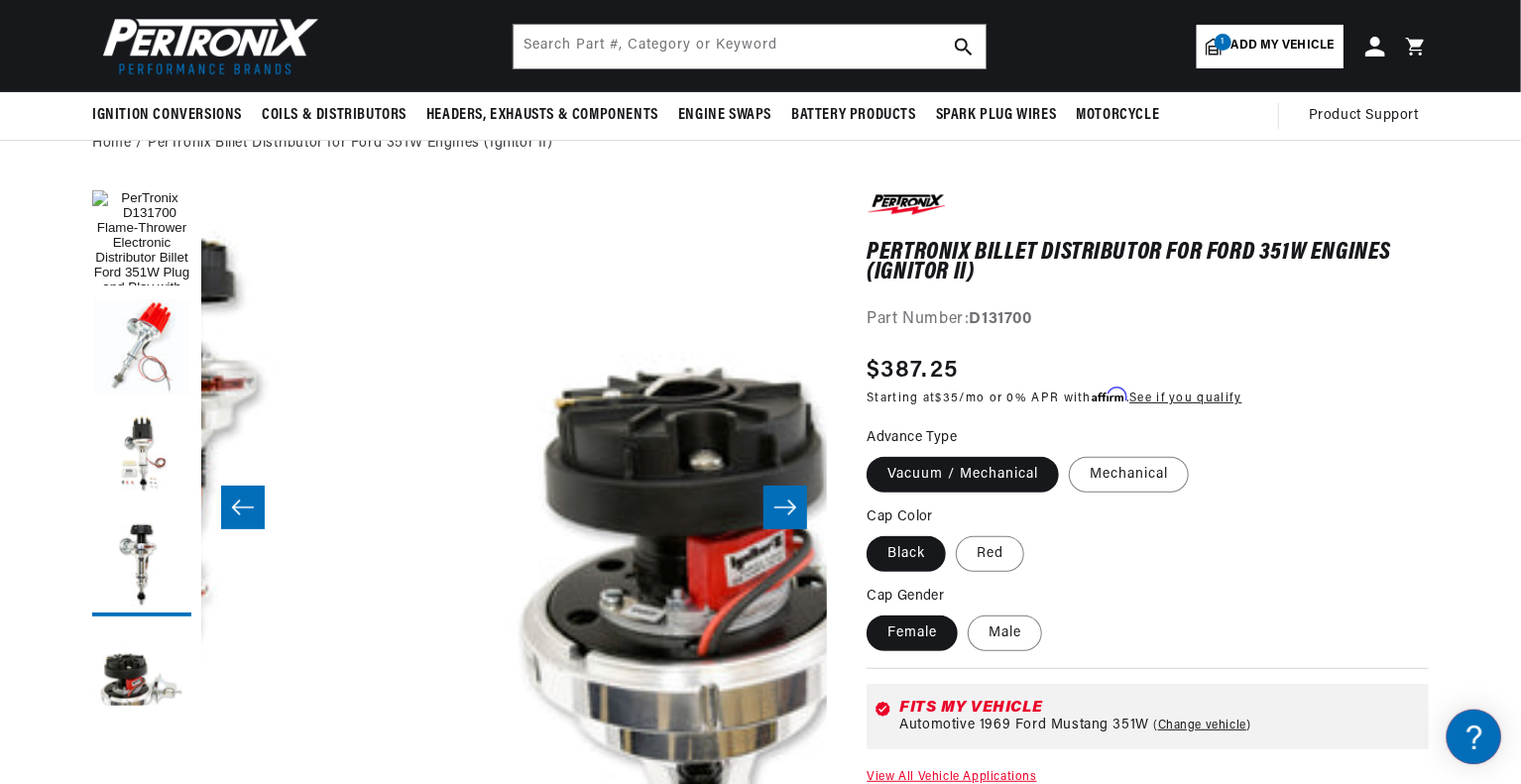 scroll, scrollTop: 0, scrollLeft: 2504, axis: horizontal 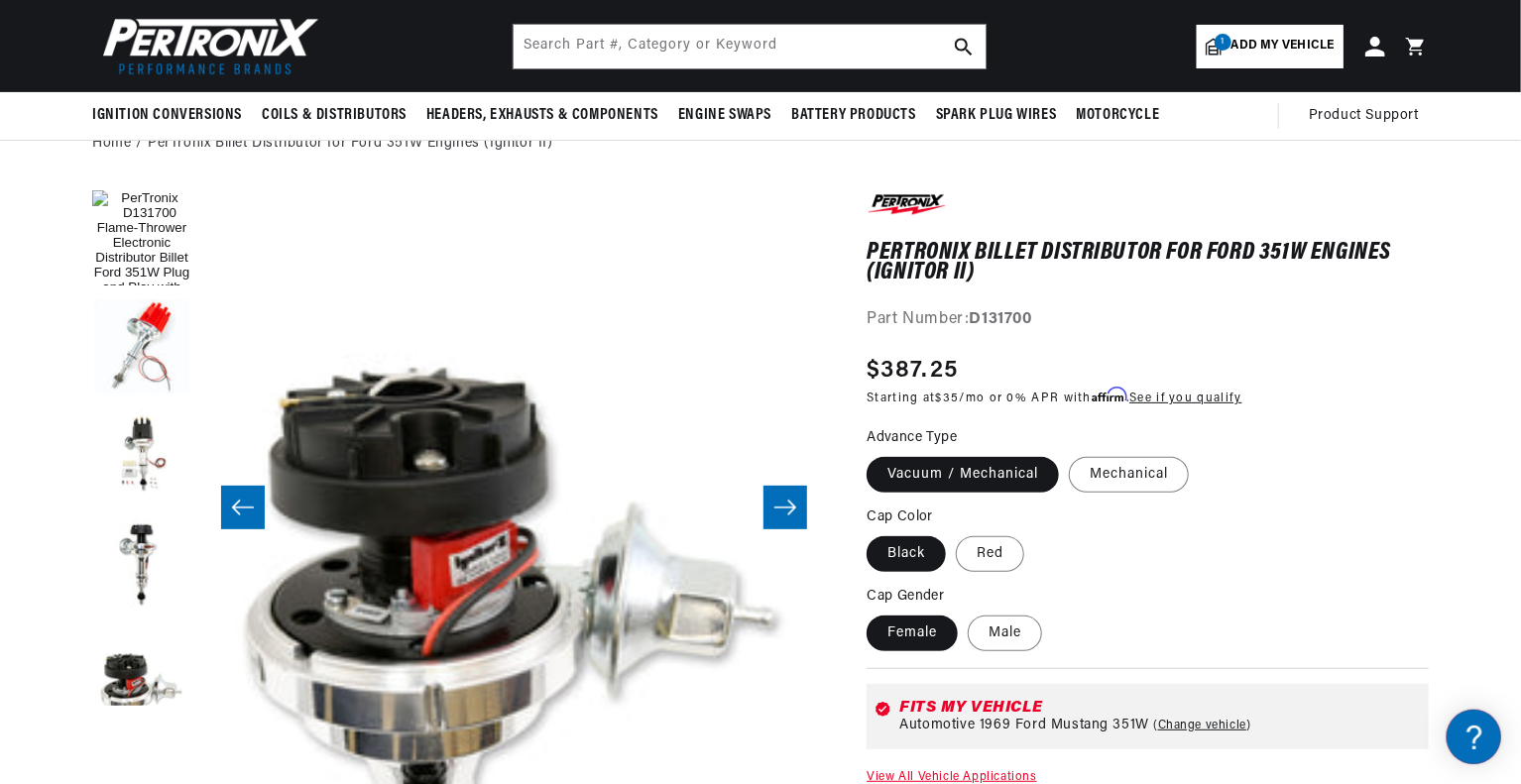 click 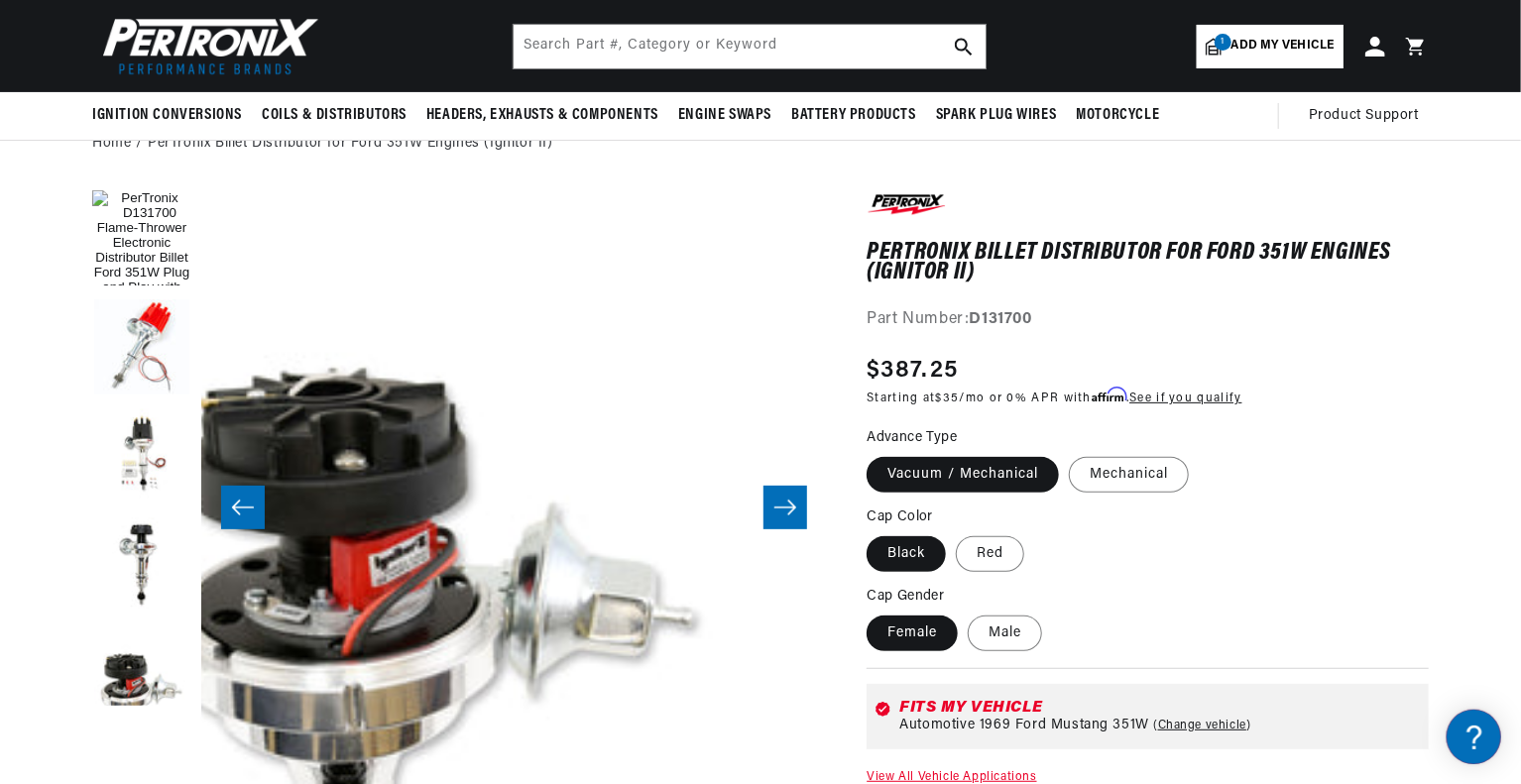 scroll, scrollTop: 0, scrollLeft: 590, axis: horizontal 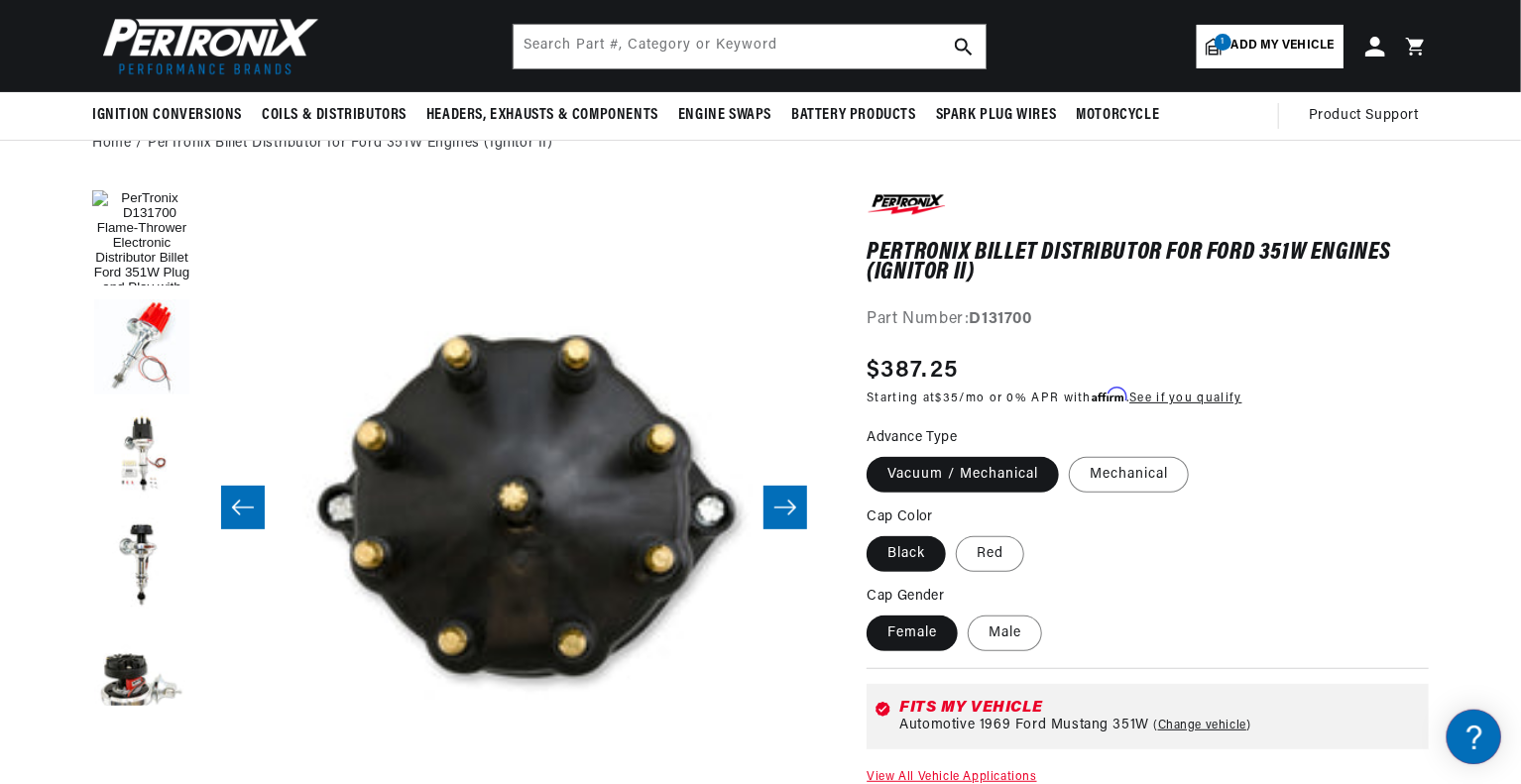 click 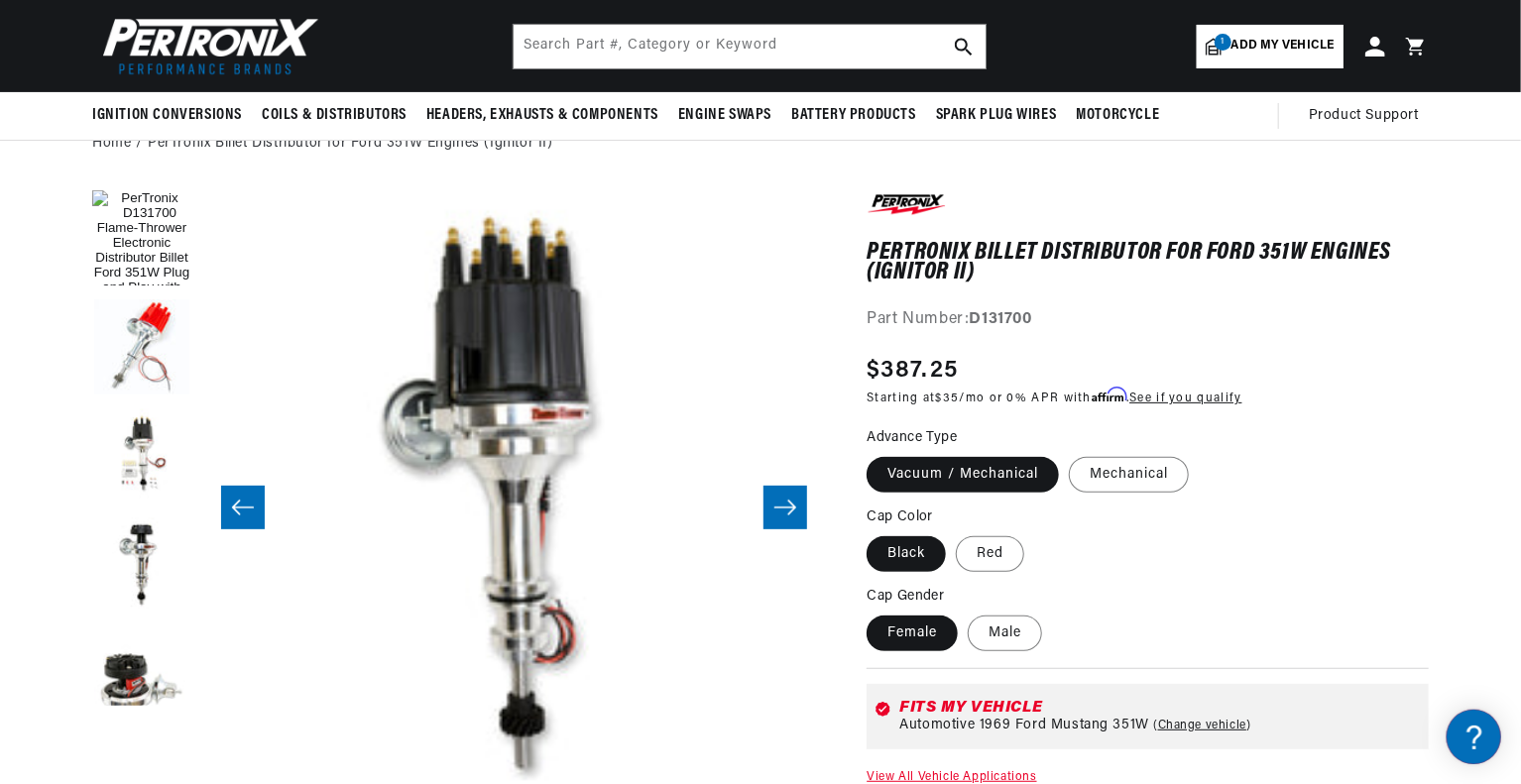 scroll, scrollTop: 0, scrollLeft: 3756, axis: horizontal 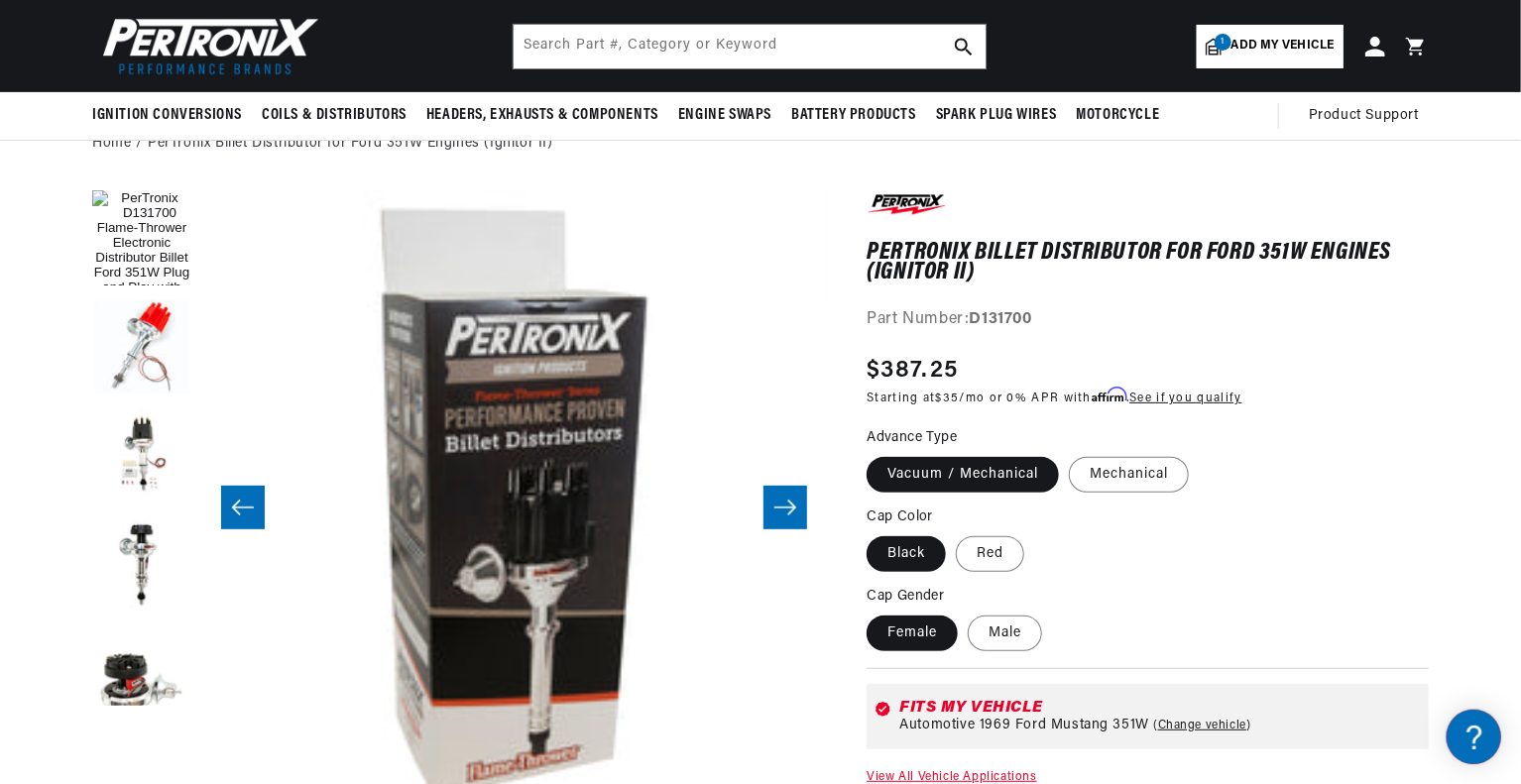 click 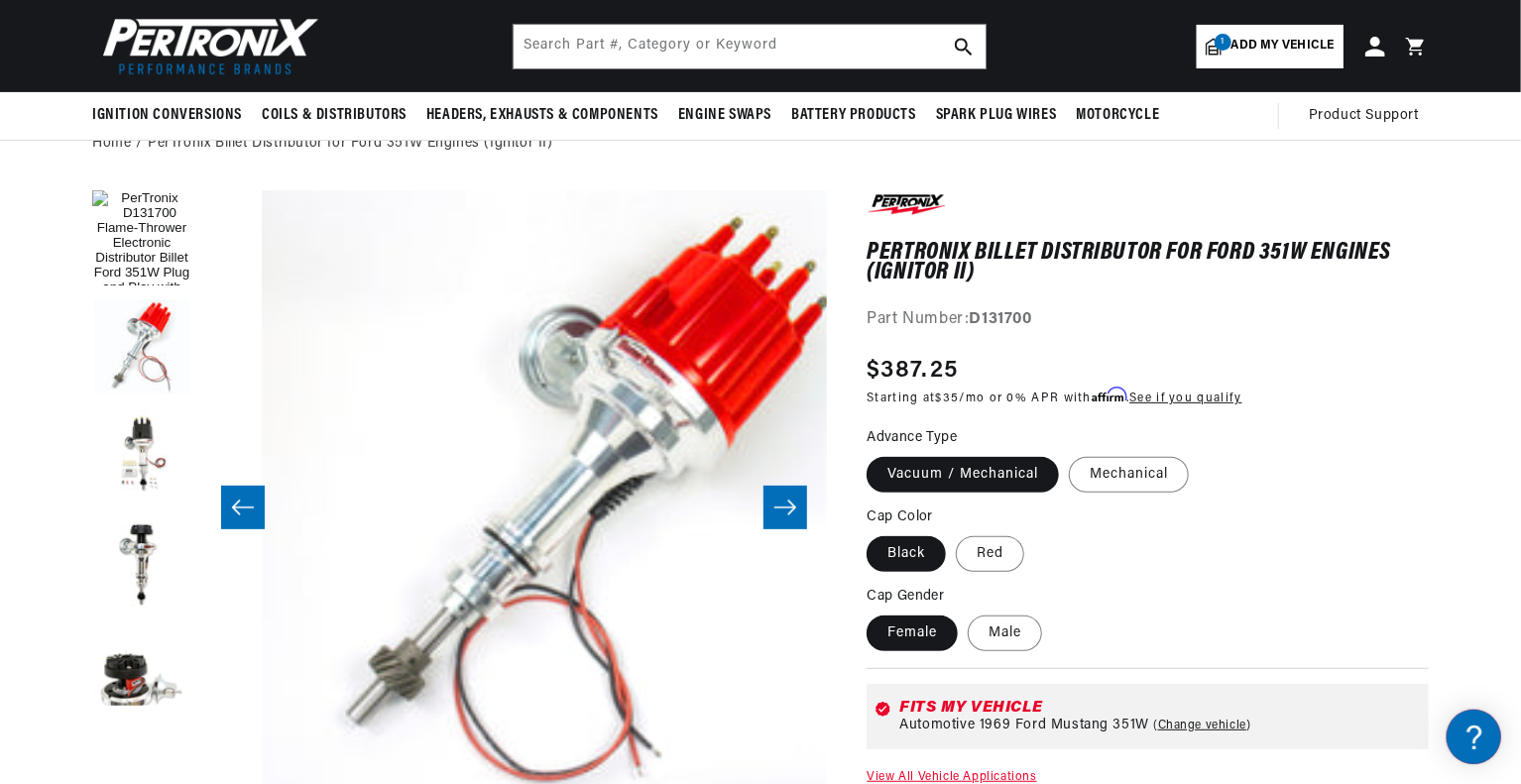 scroll 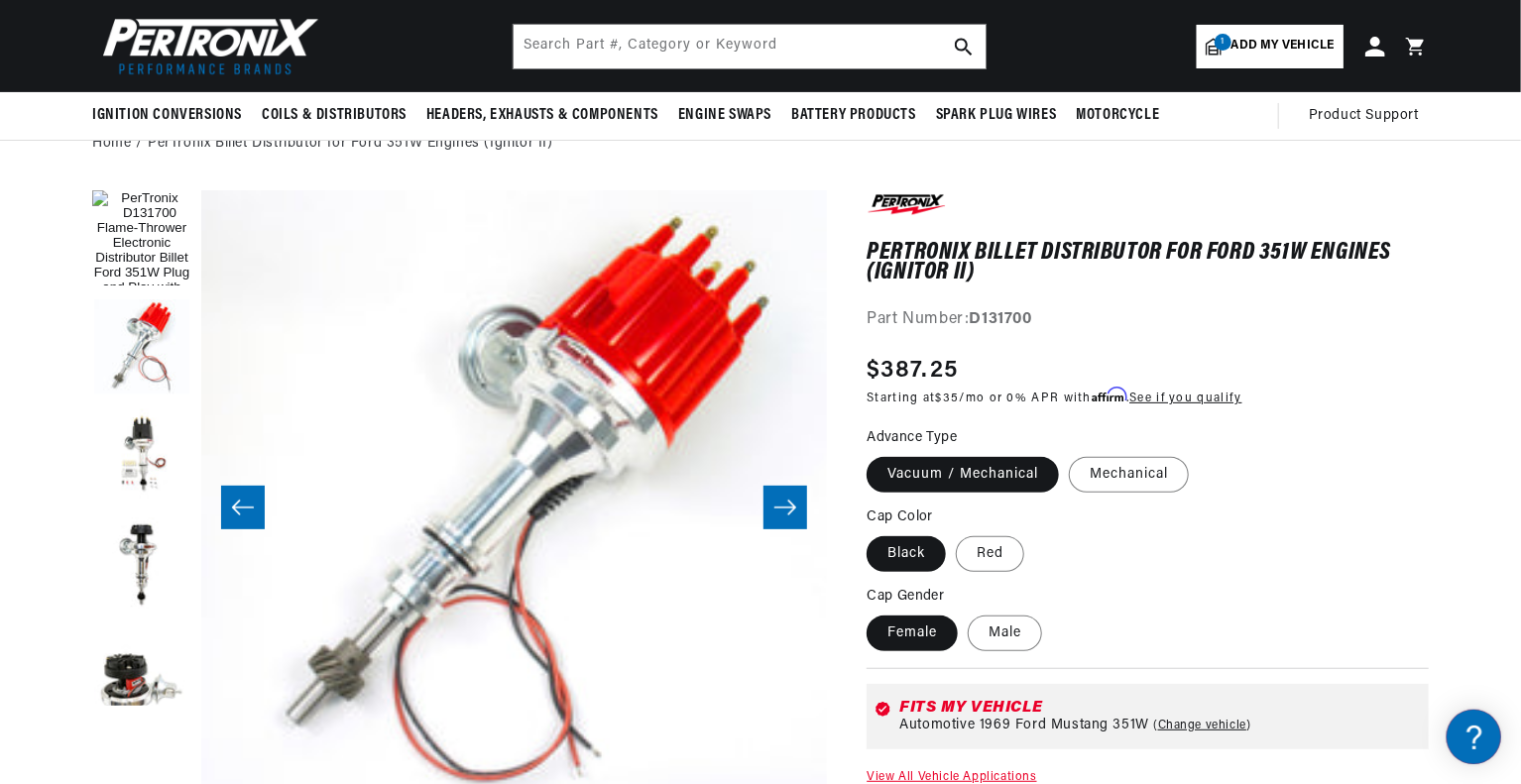 click 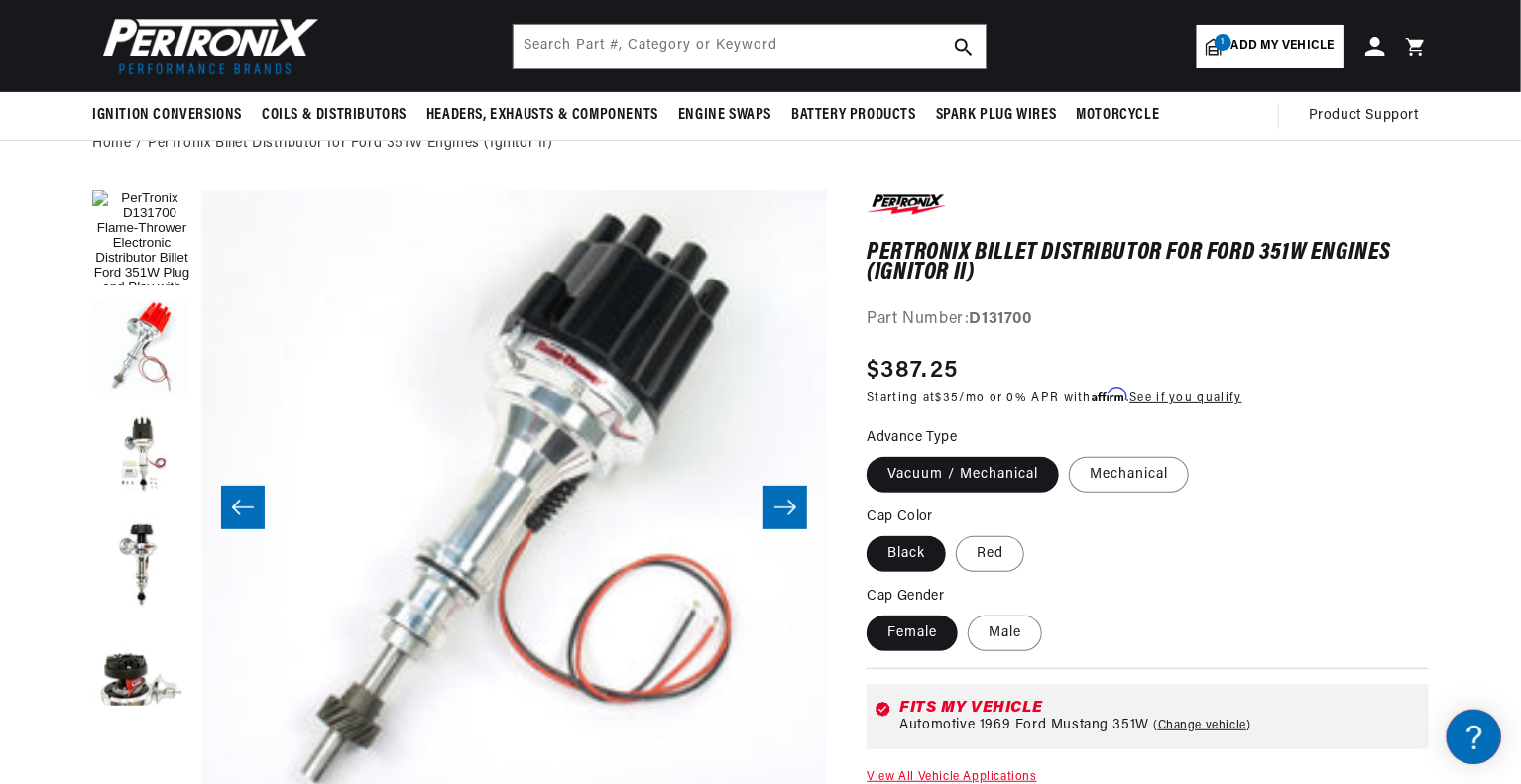 click 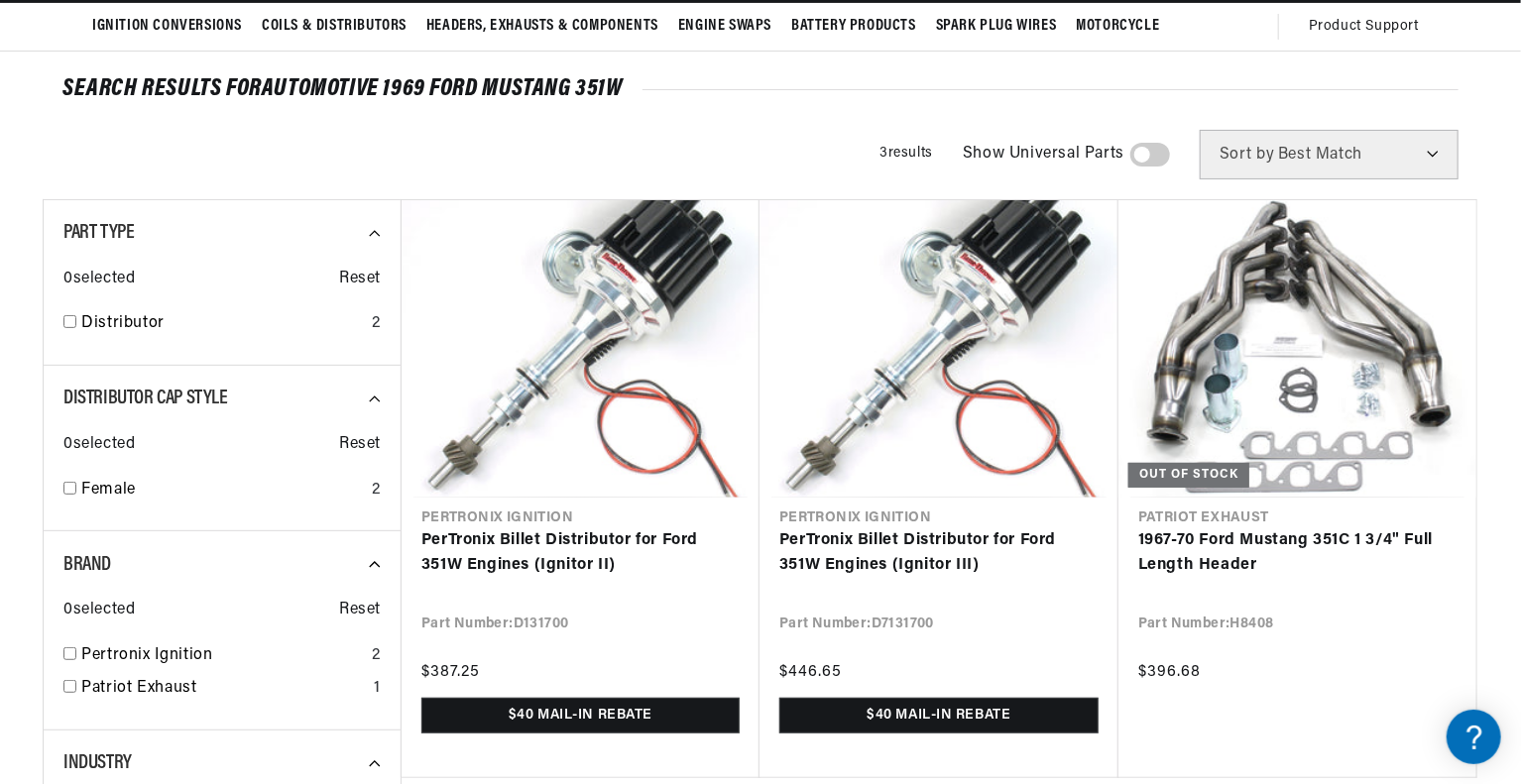 scroll, scrollTop: 174, scrollLeft: 0, axis: vertical 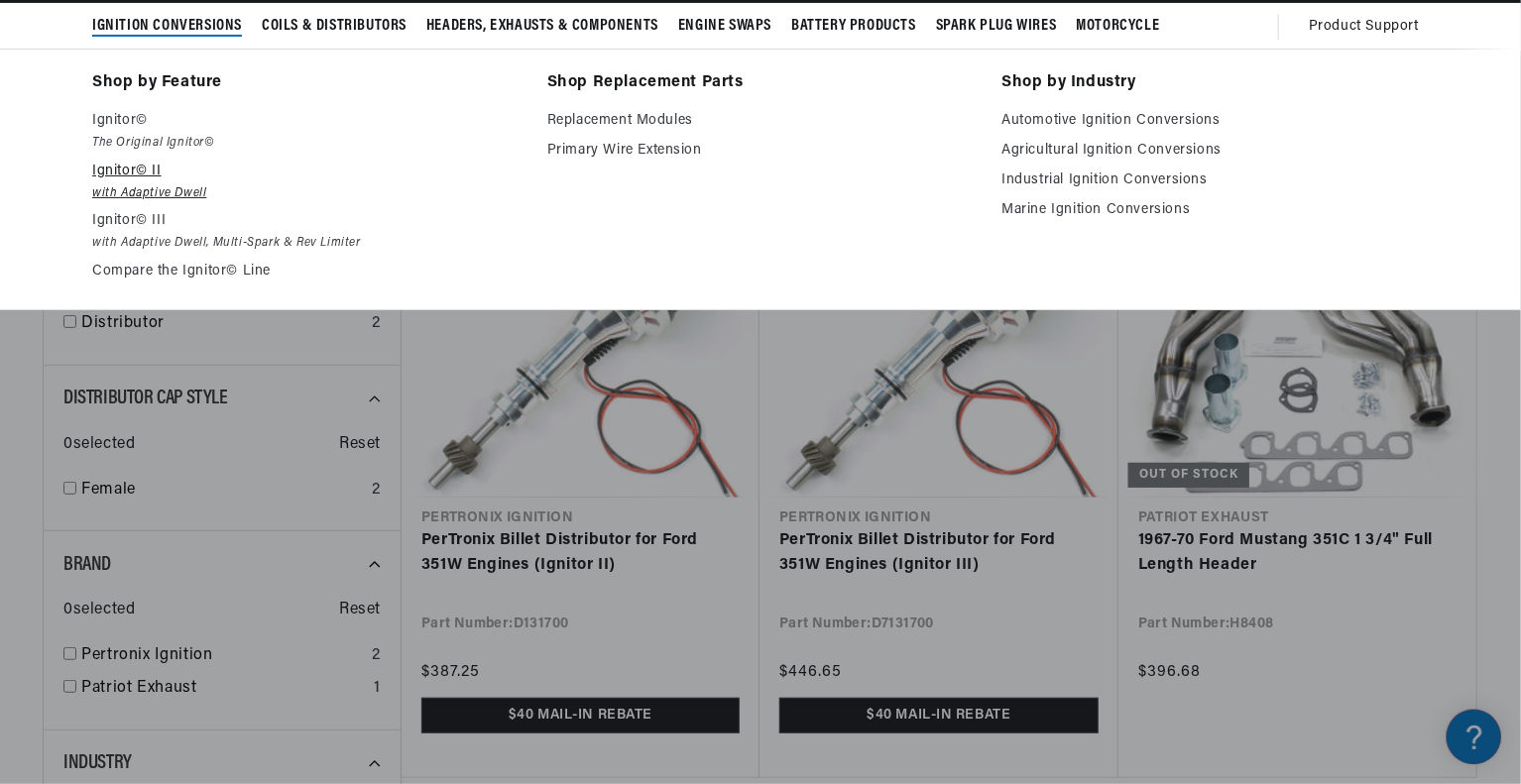 click on "Ignitor© II" at bounding box center (305, 171) 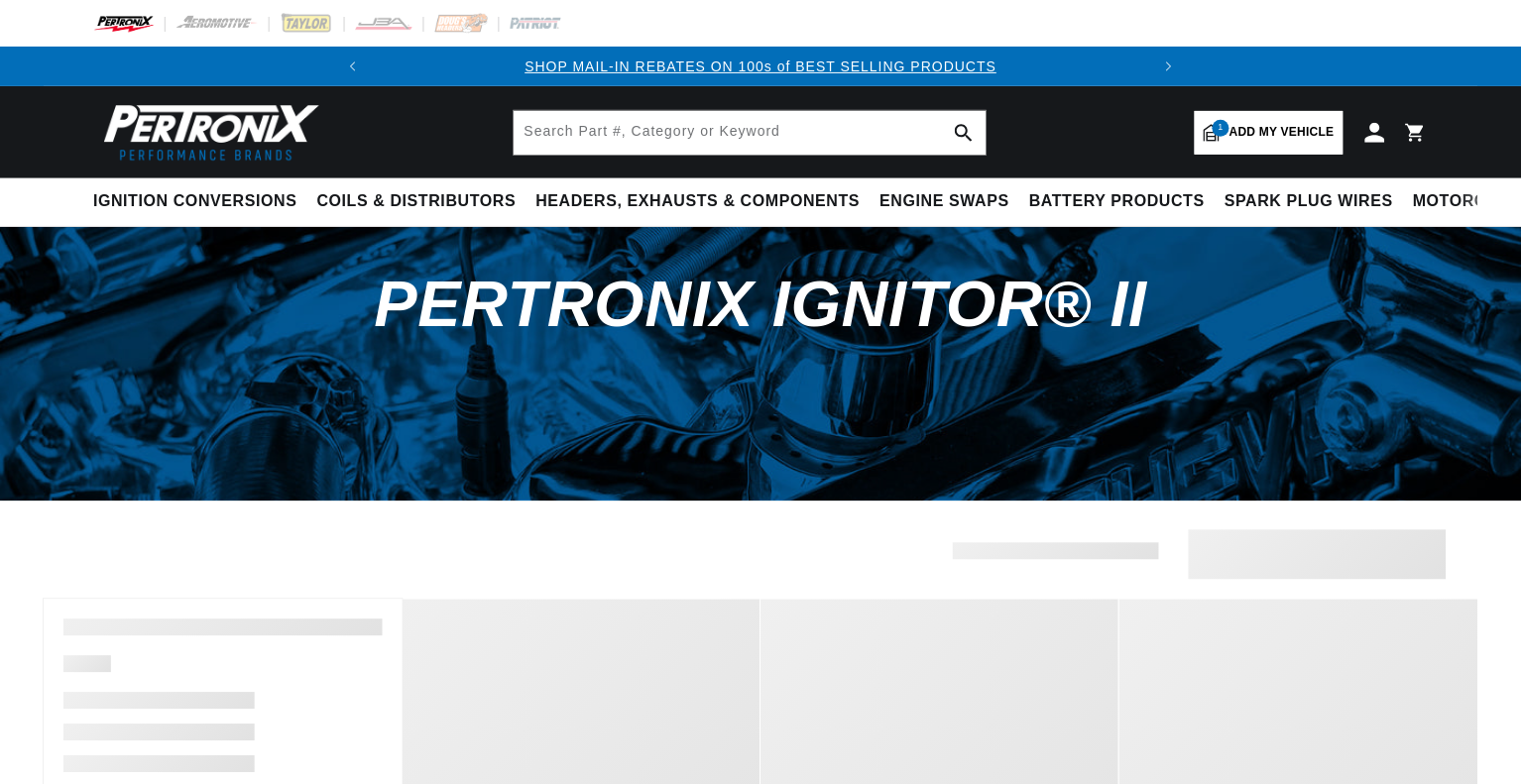 scroll, scrollTop: 0, scrollLeft: 0, axis: both 